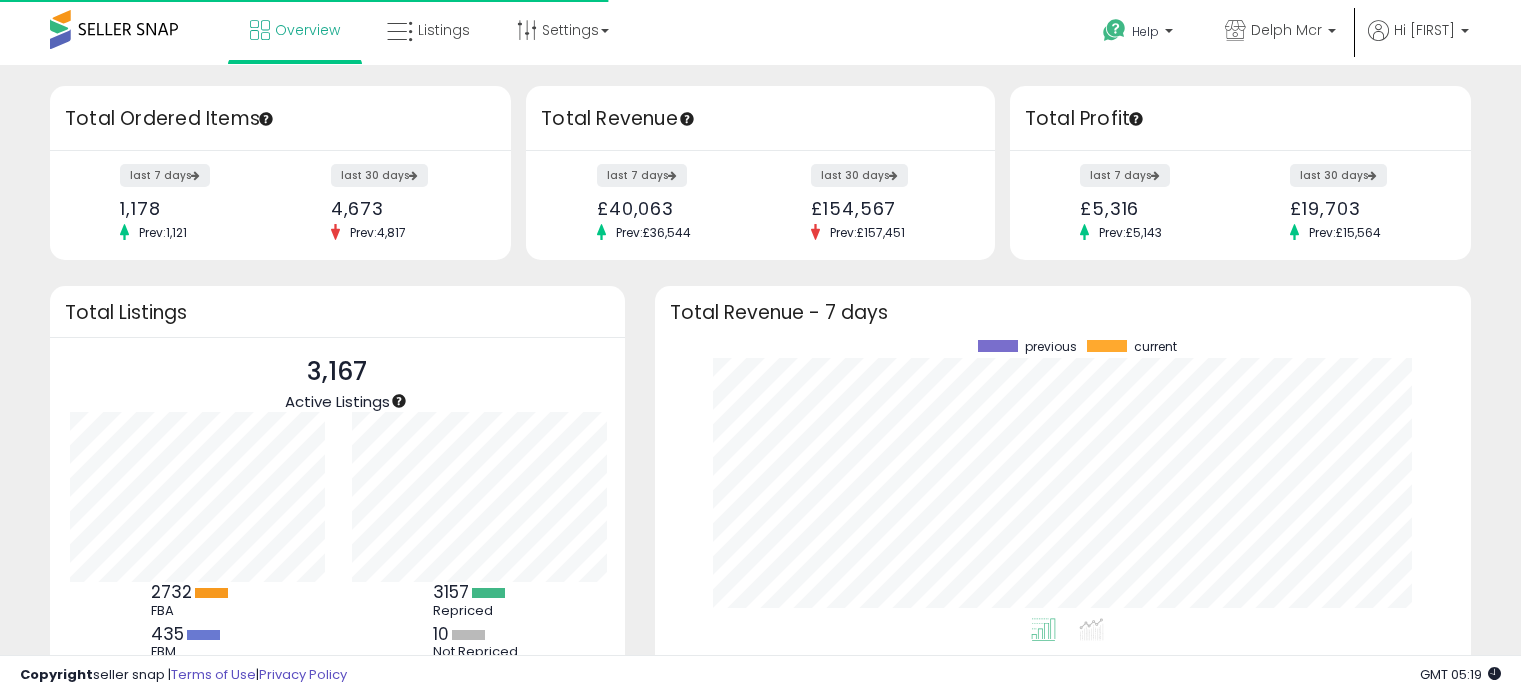 scroll, scrollTop: 0, scrollLeft: 0, axis: both 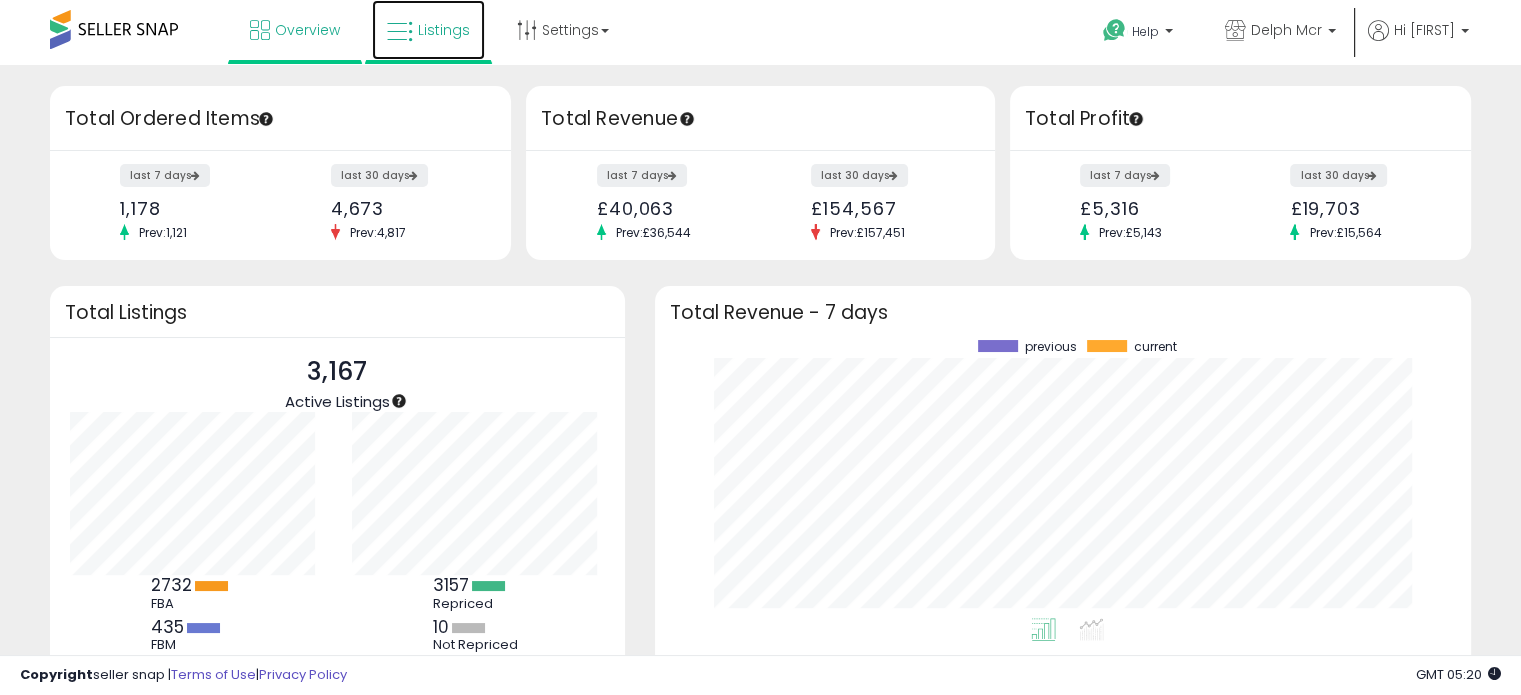 click on "Listings" at bounding box center (444, 30) 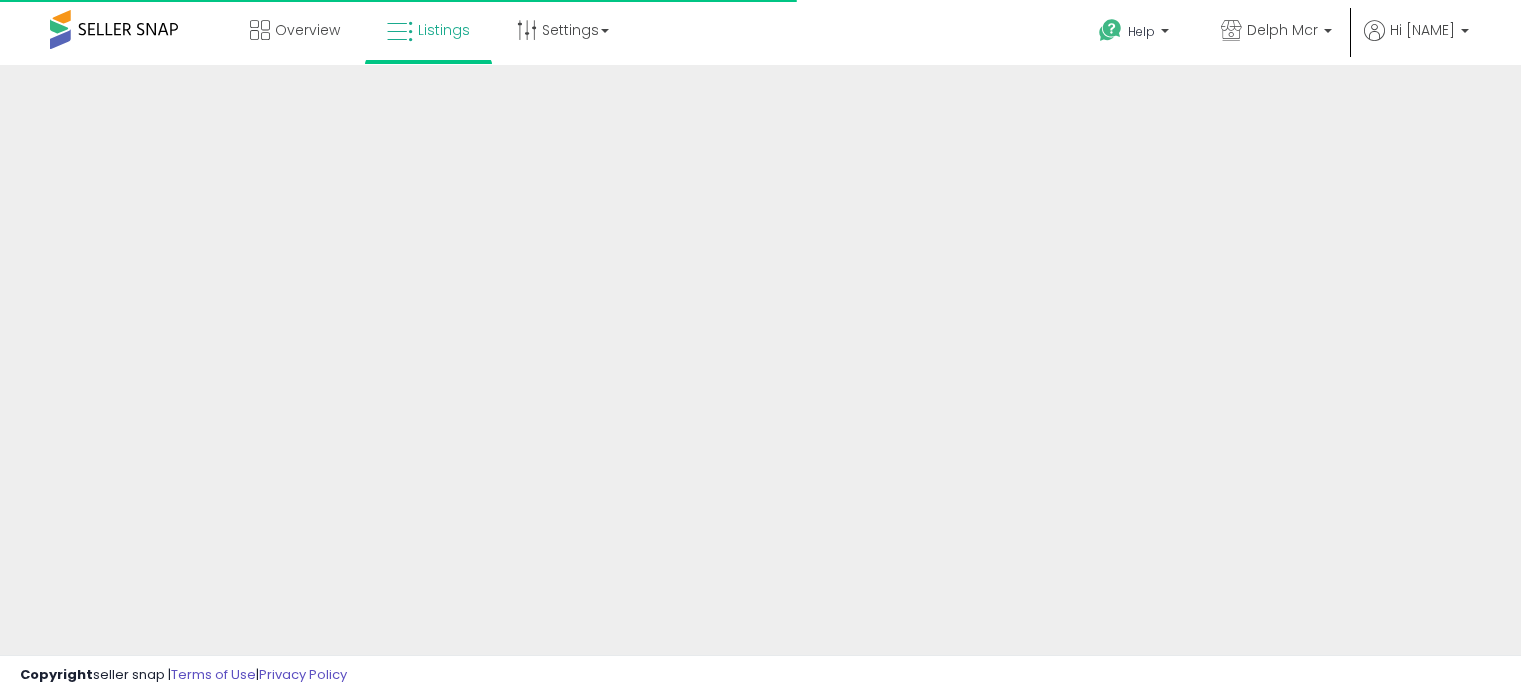 scroll, scrollTop: 0, scrollLeft: 0, axis: both 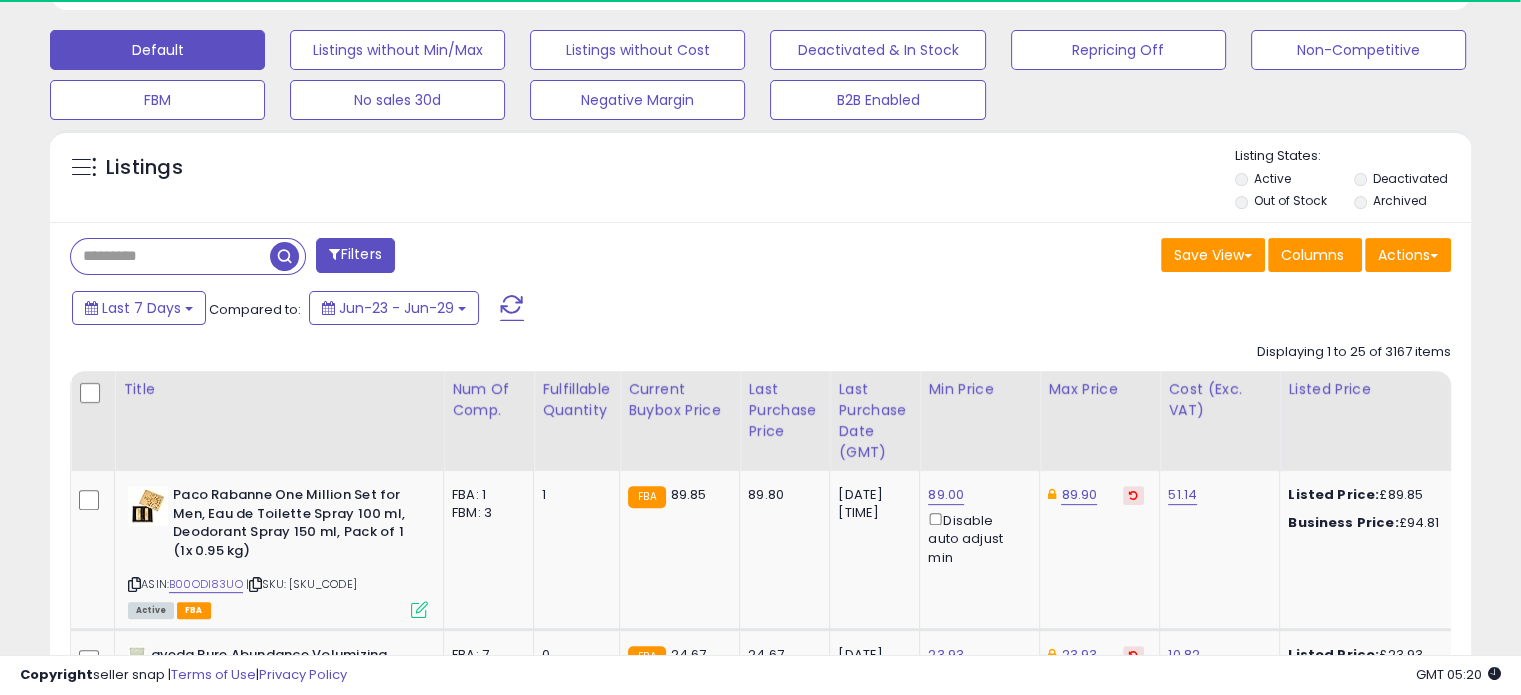 click at bounding box center (170, 256) 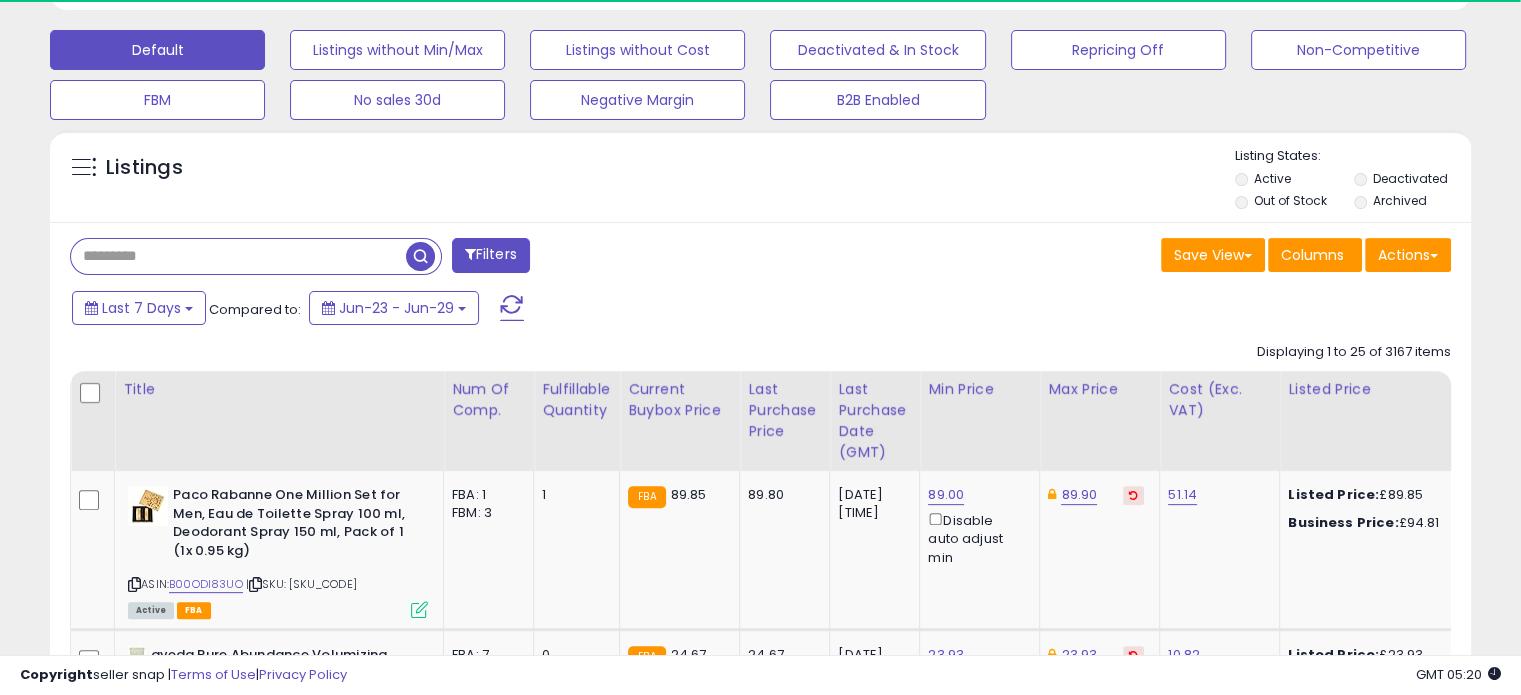paste on "**********" 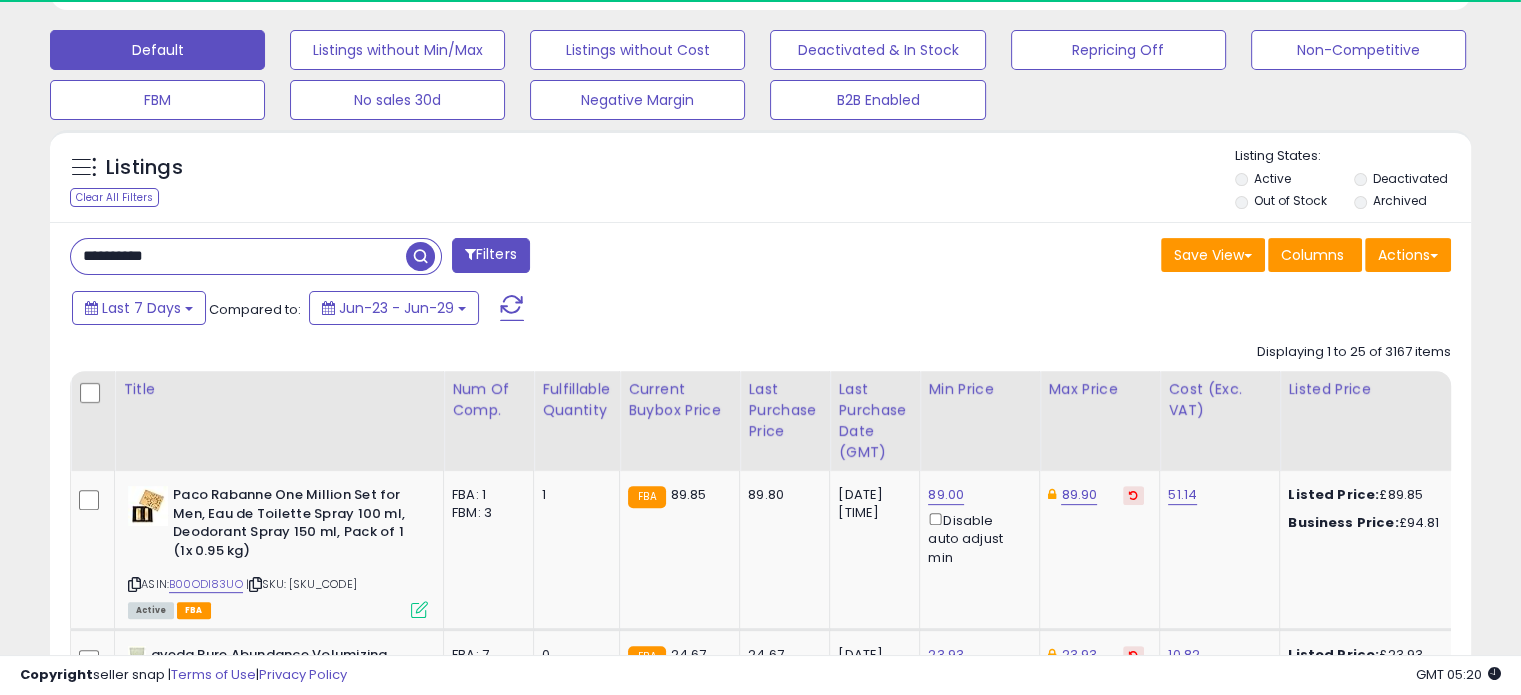 type on "**********" 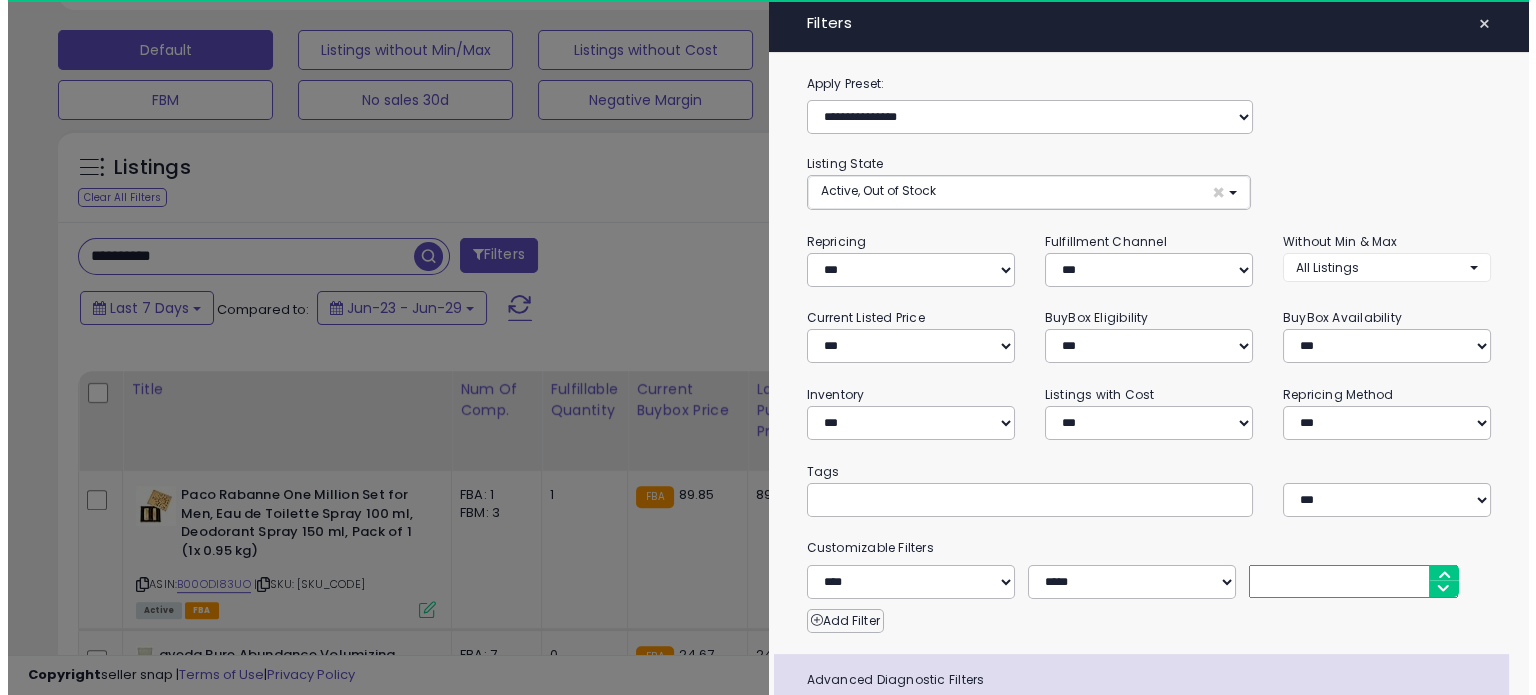 scroll, scrollTop: 999589, scrollLeft: 999168, axis: both 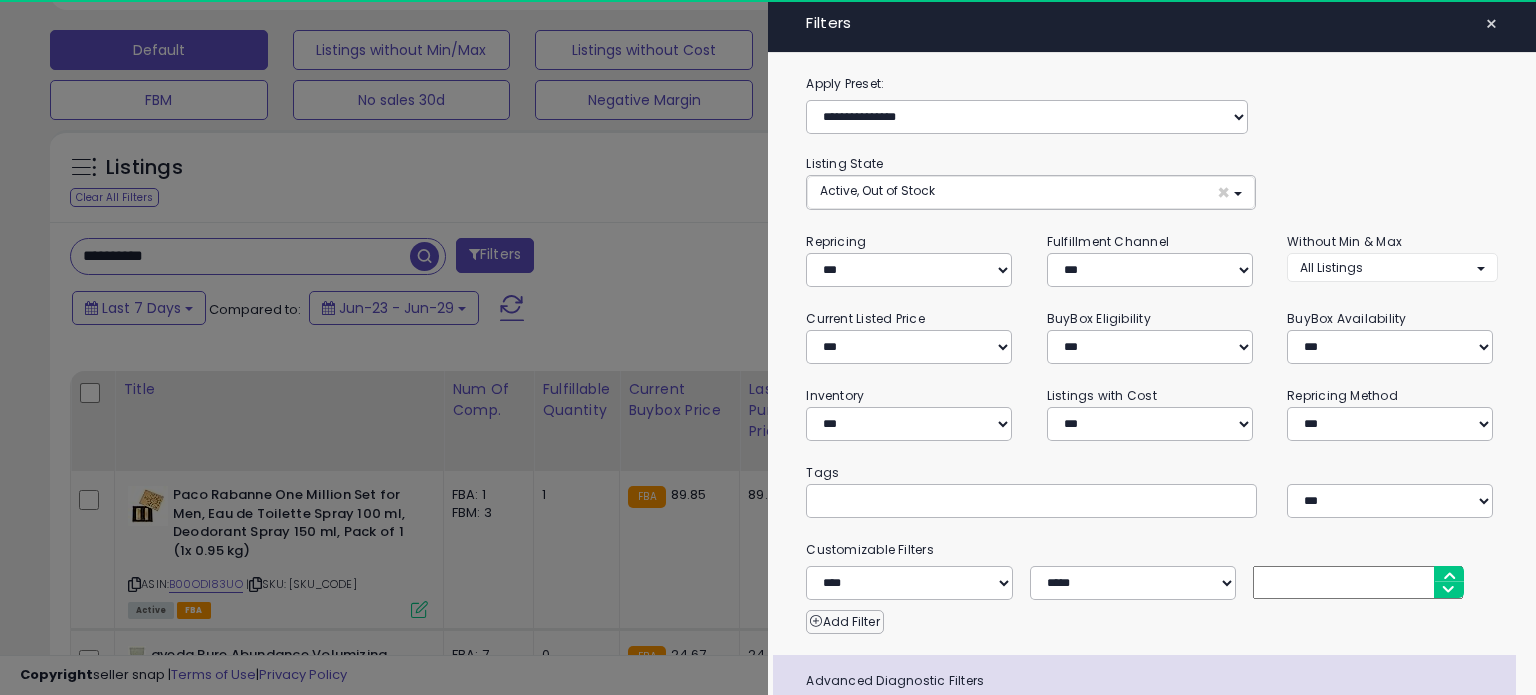 click on "×" at bounding box center [1491, 24] 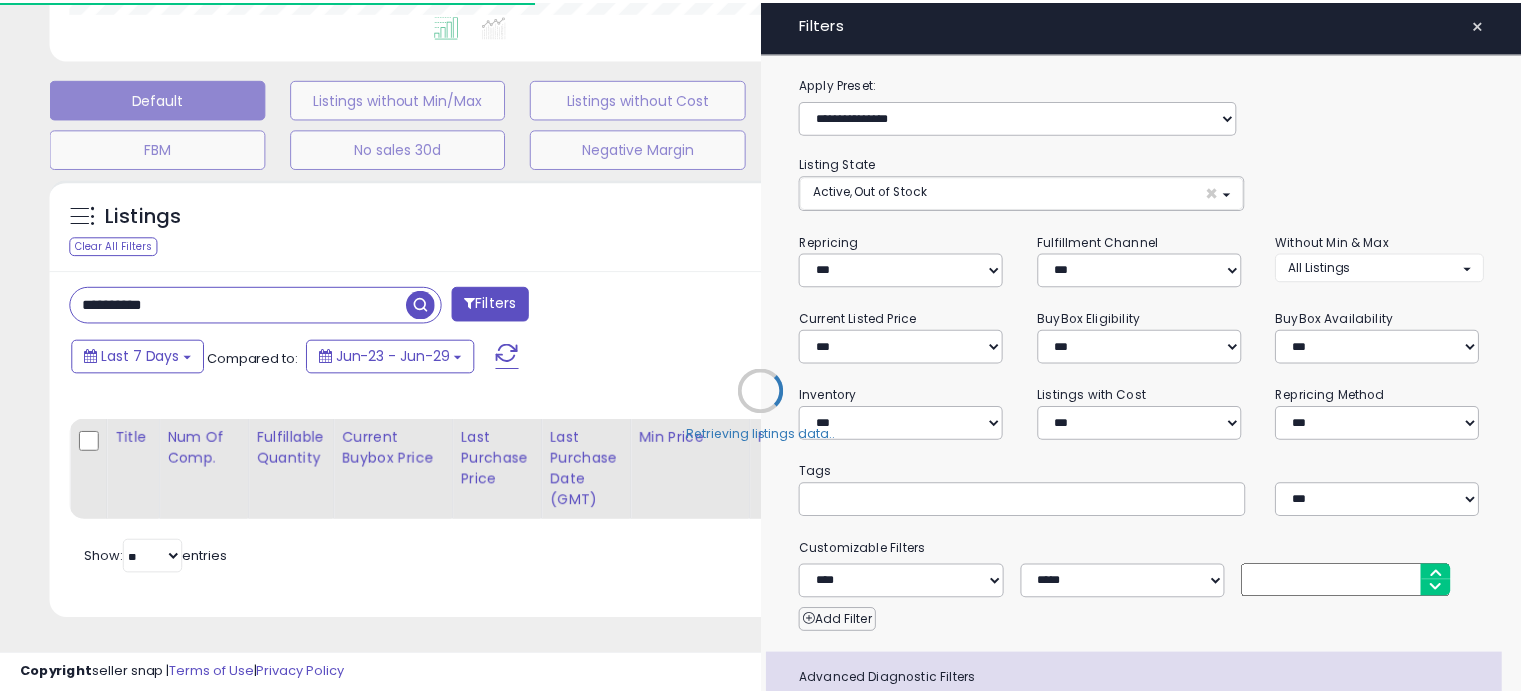 scroll, scrollTop: 564, scrollLeft: 0, axis: vertical 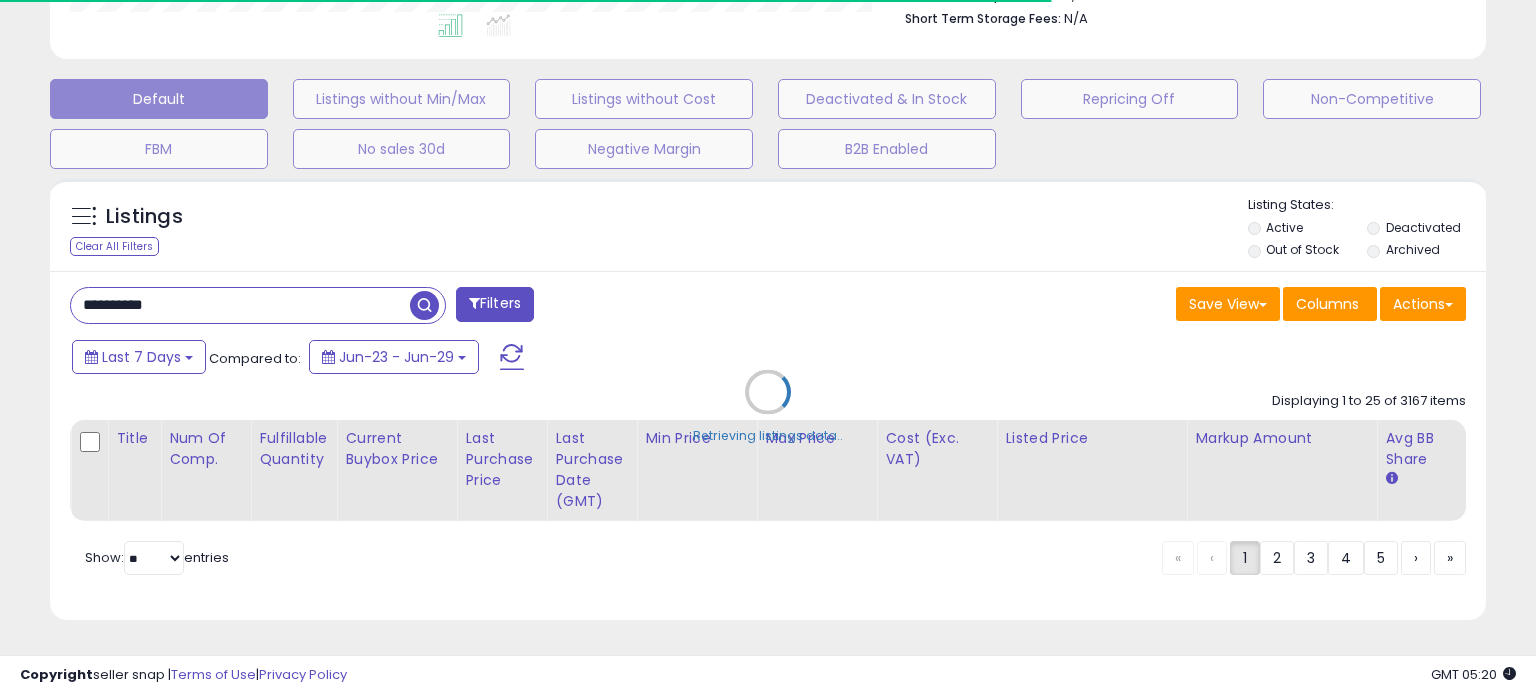 click on "Retrieving listings data.." at bounding box center (768, 407) 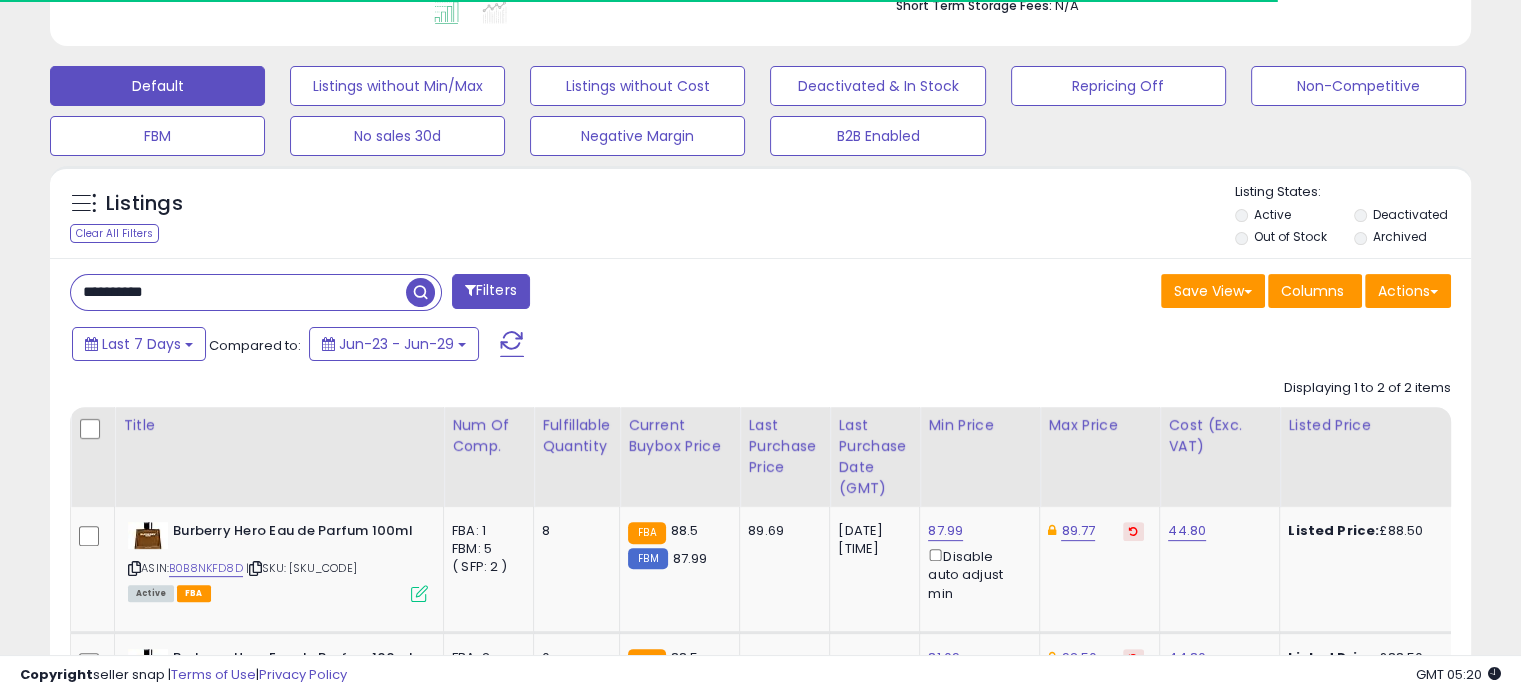 scroll, scrollTop: 409, scrollLeft: 822, axis: both 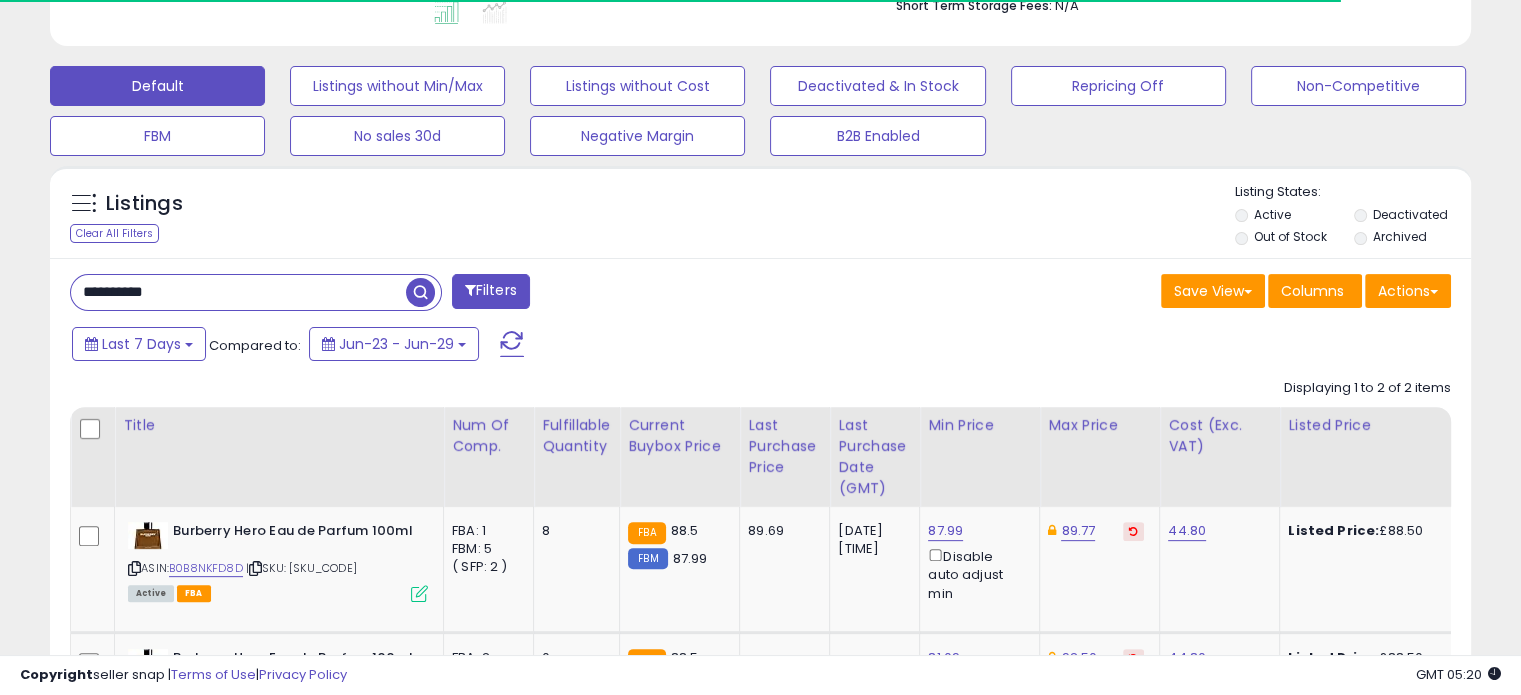 click at bounding box center [420, 292] 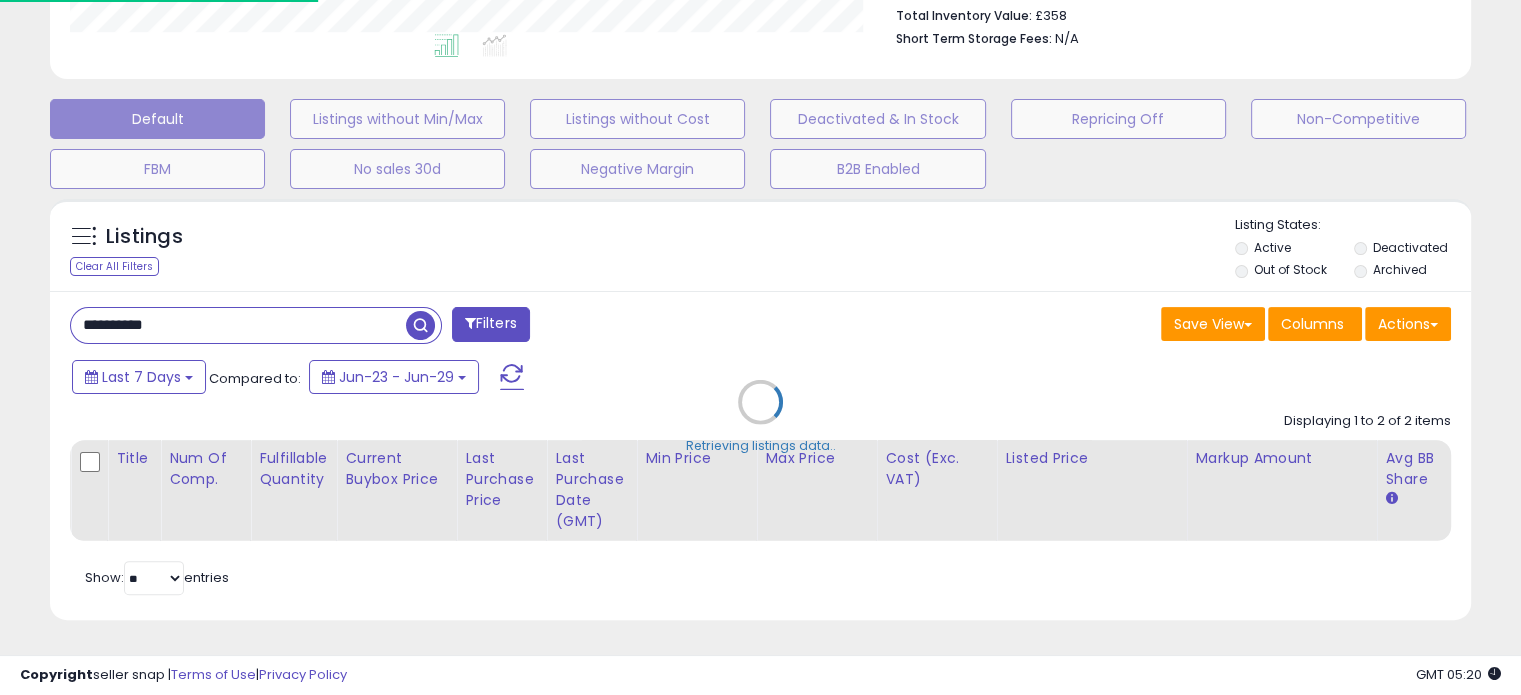 scroll, scrollTop: 544, scrollLeft: 0, axis: vertical 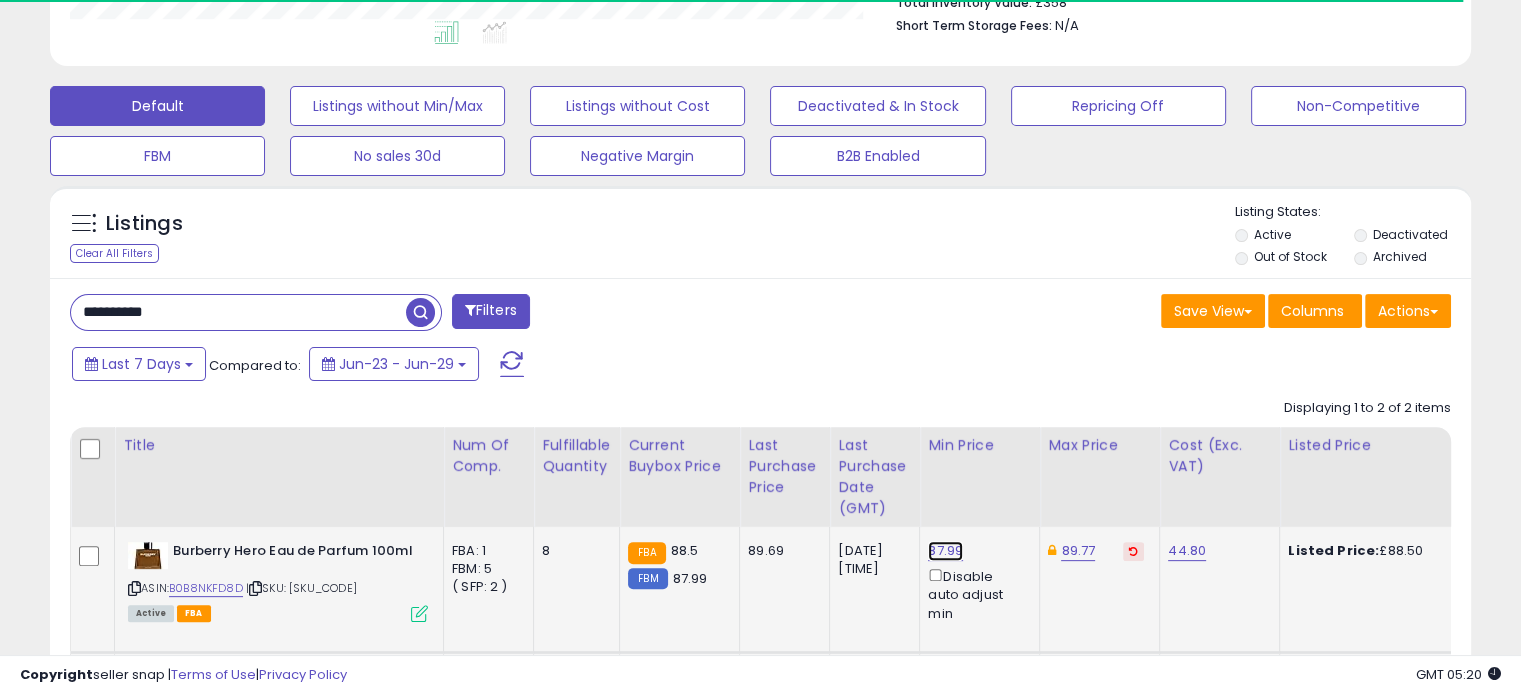 click on "87.99" at bounding box center (945, 551) 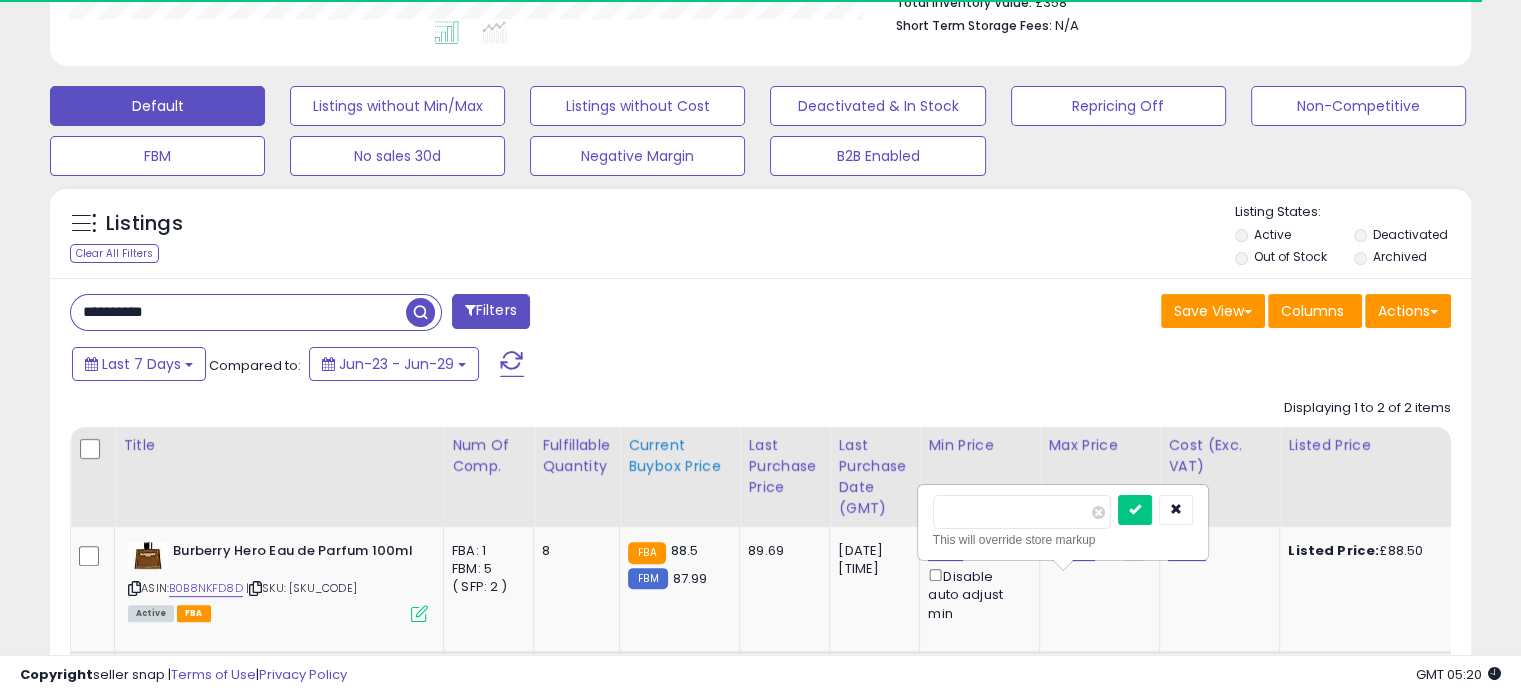 scroll, scrollTop: 999589, scrollLeft: 999176, axis: both 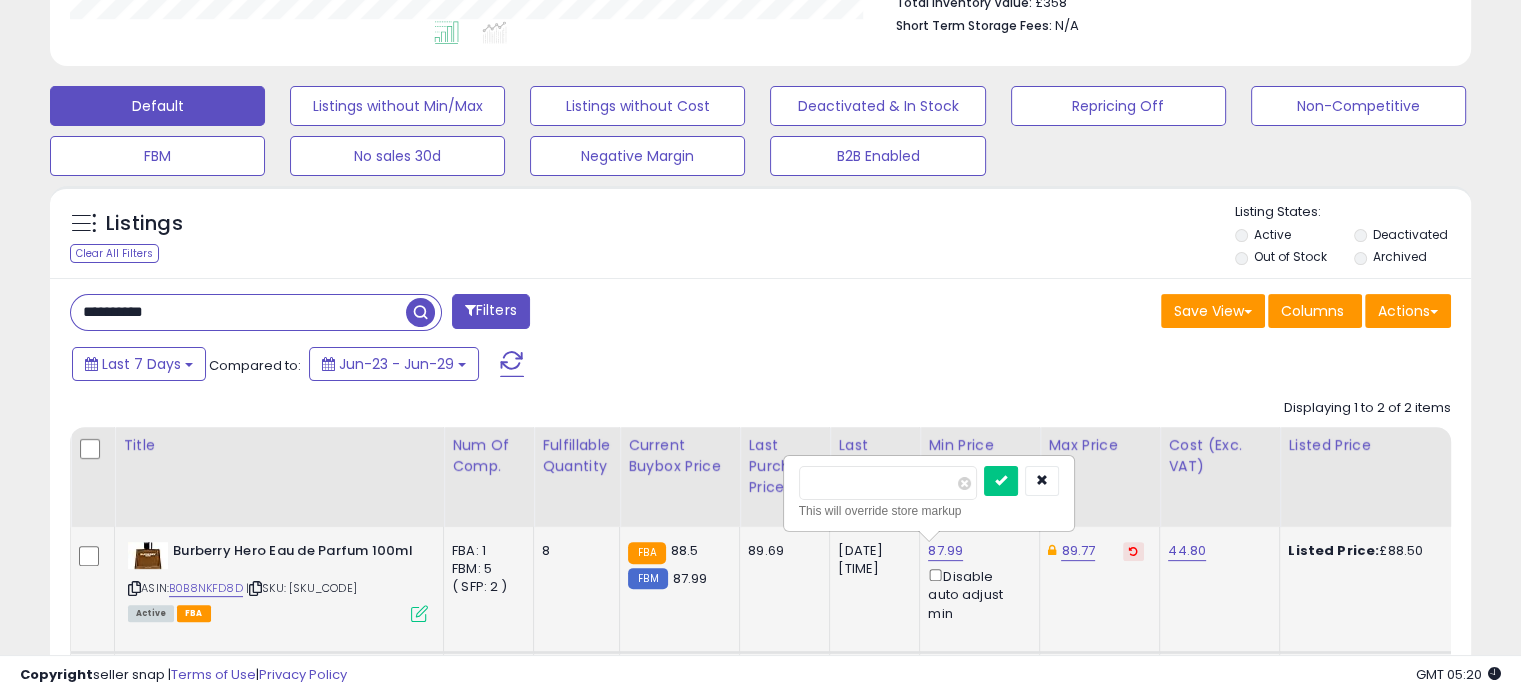 click on "*****" at bounding box center [888, 483] 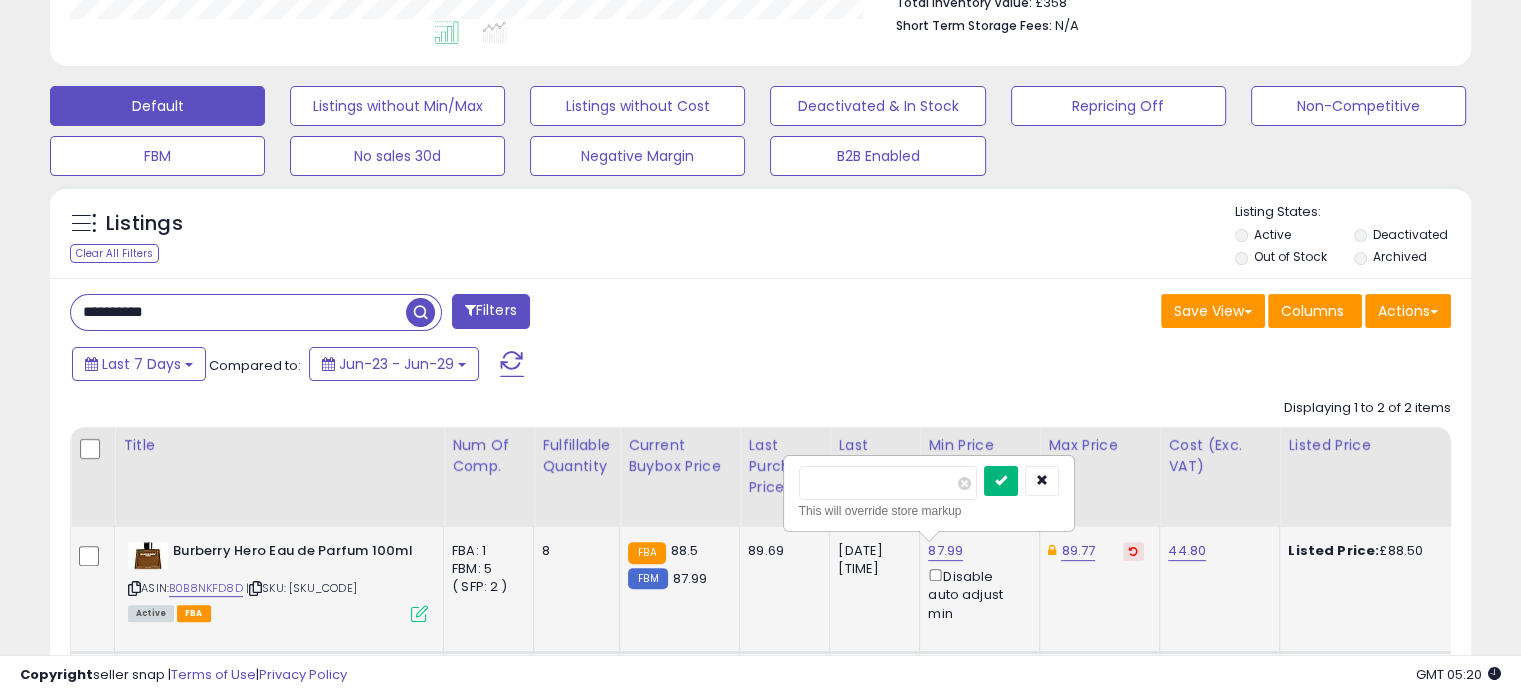 type on "**" 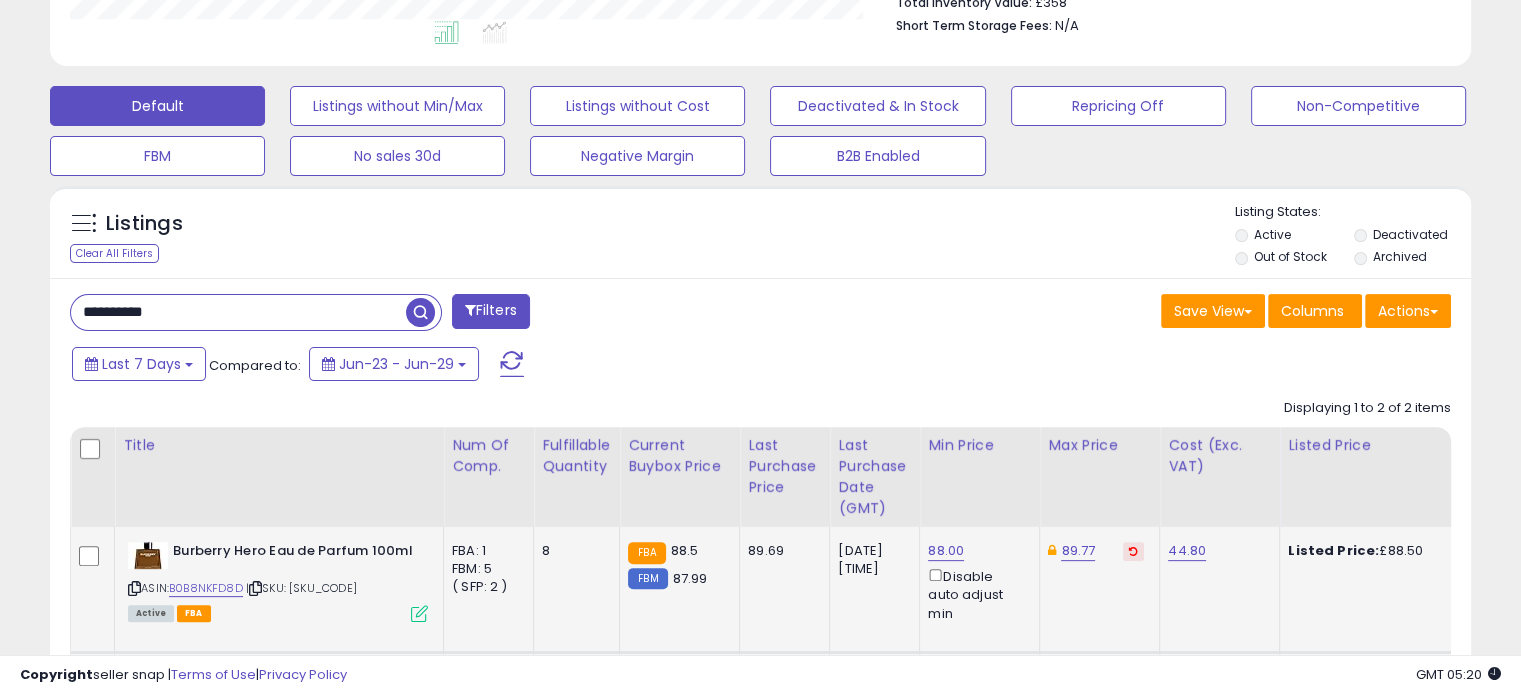 click at bounding box center [1133, 551] 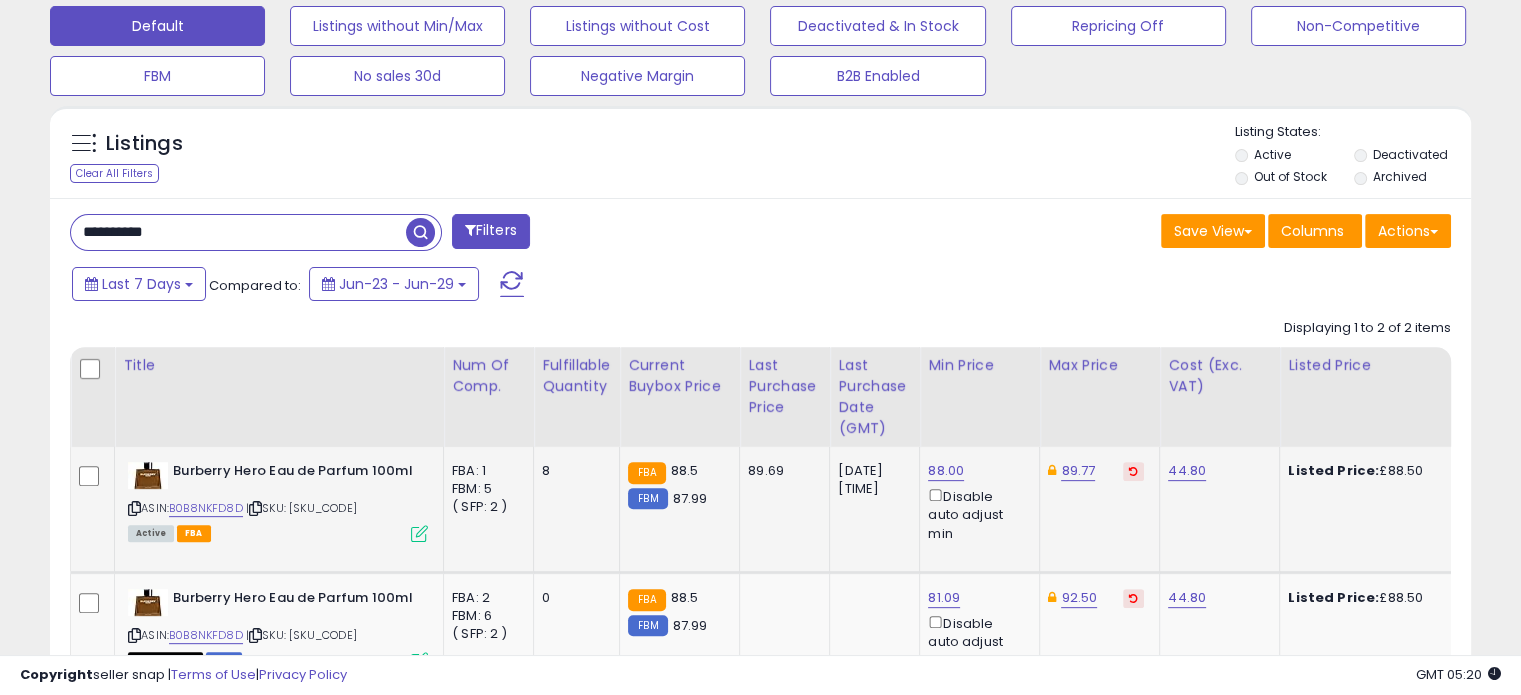 scroll, scrollTop: 796, scrollLeft: 0, axis: vertical 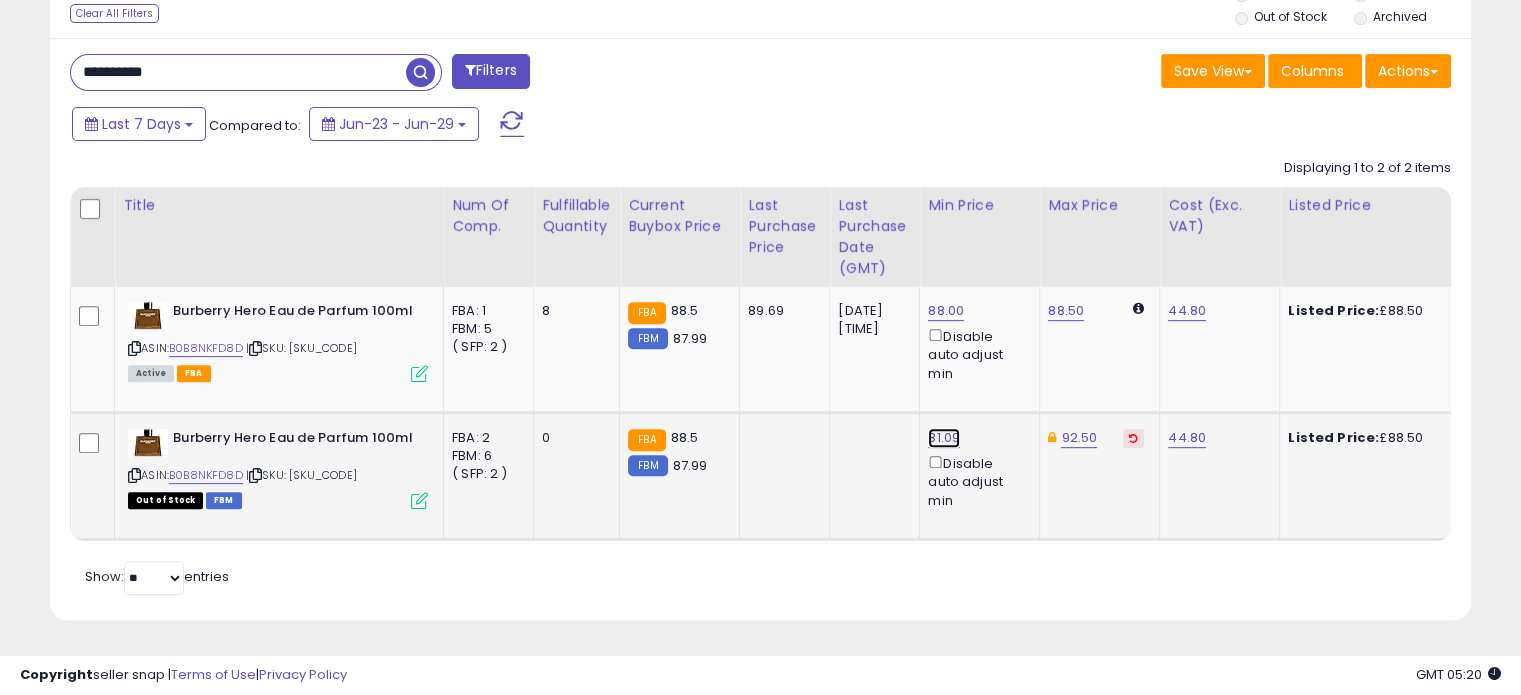 click on "81.09" at bounding box center (946, 311) 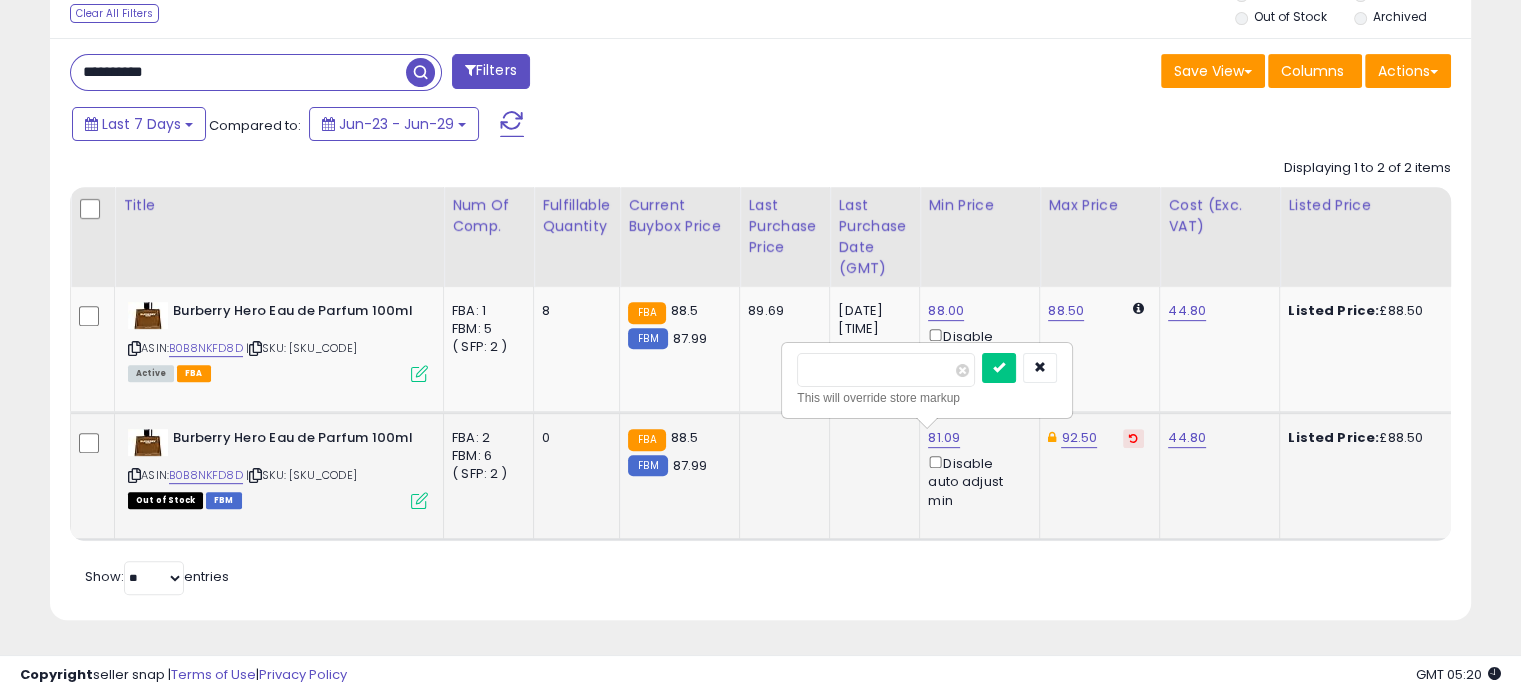 drag, startPoint x: 850, startPoint y: 355, endPoint x: 816, endPoint y: 360, distance: 34.36568 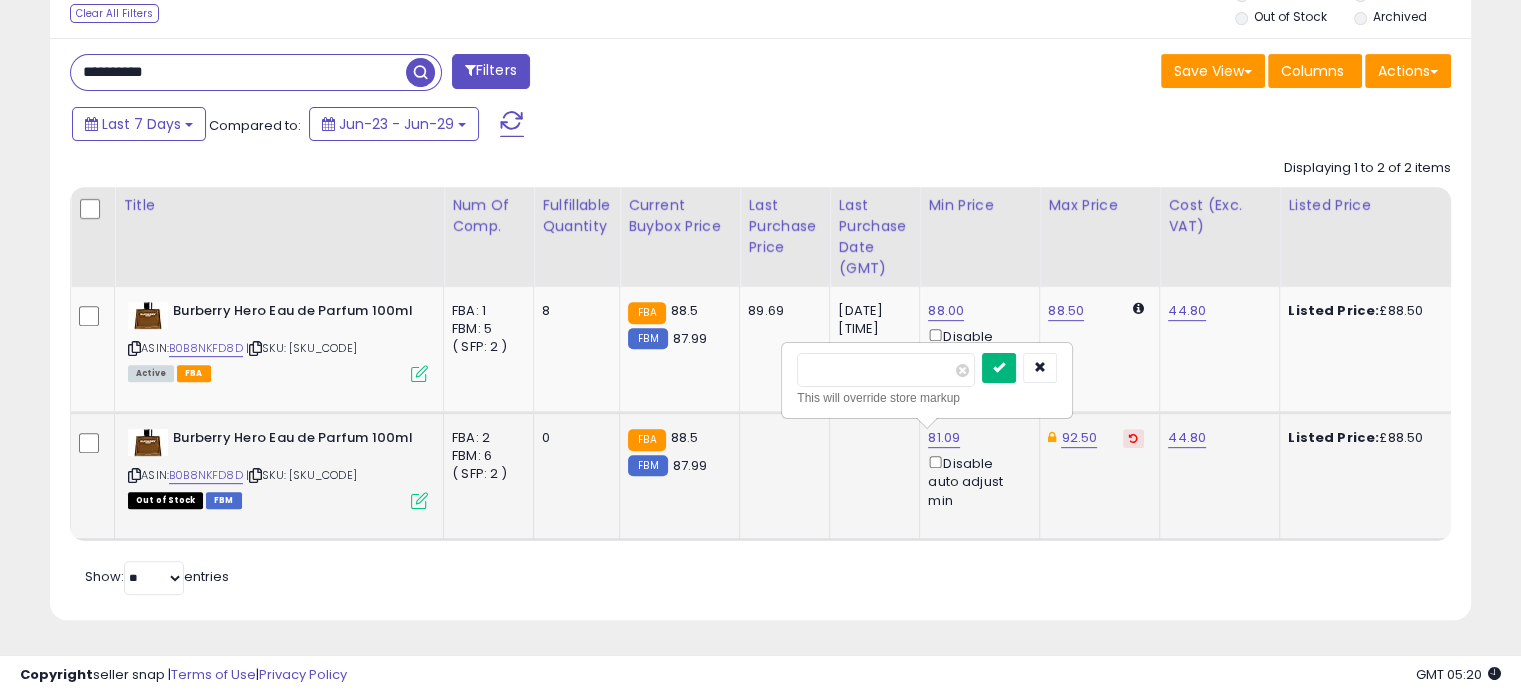 type on "**" 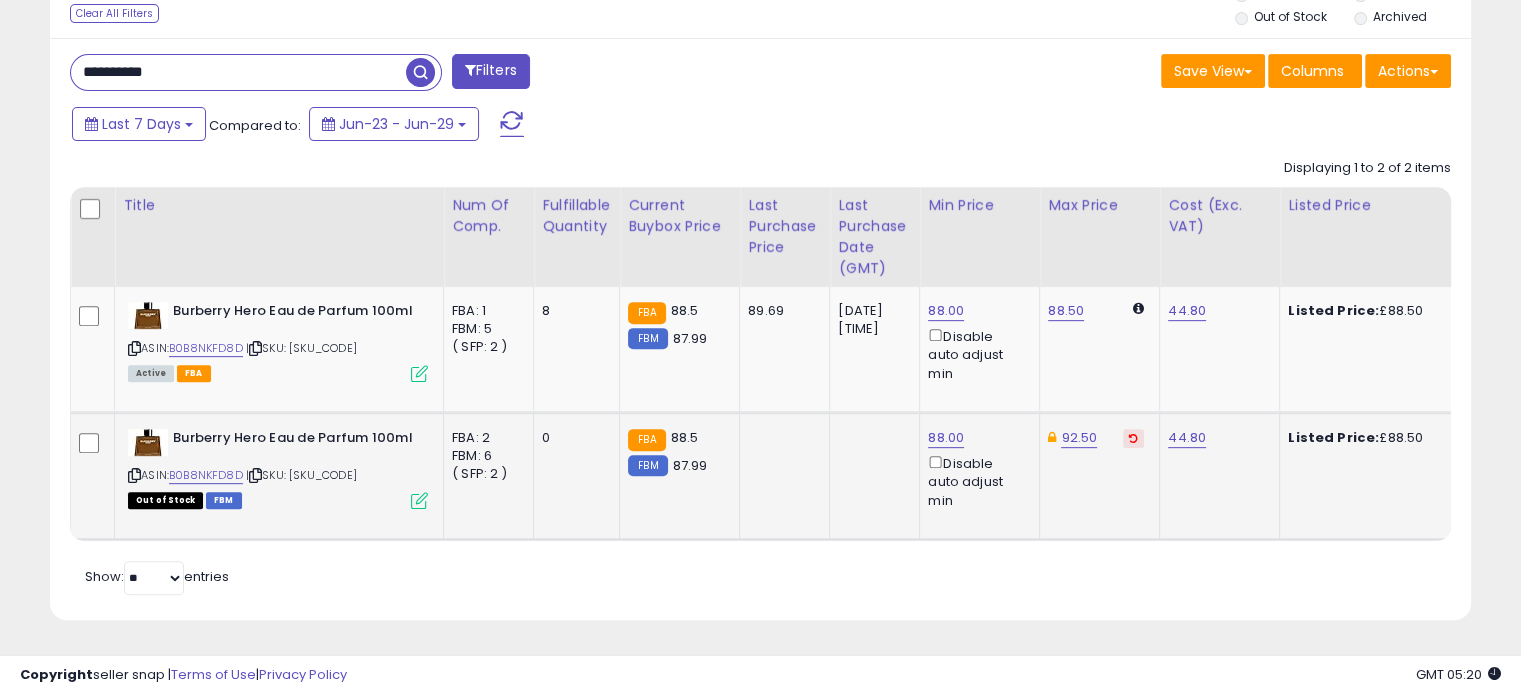 click at bounding box center (1133, 438) 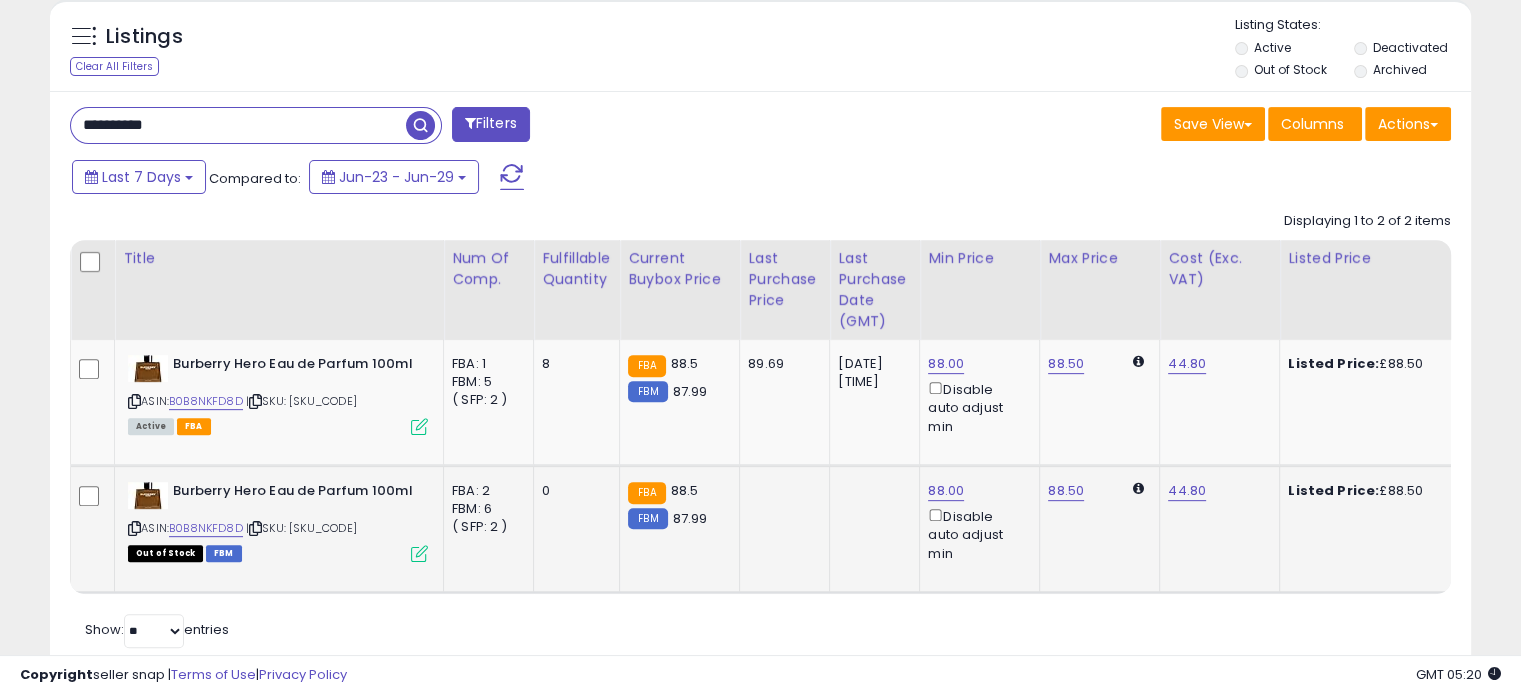 scroll, scrollTop: 696, scrollLeft: 0, axis: vertical 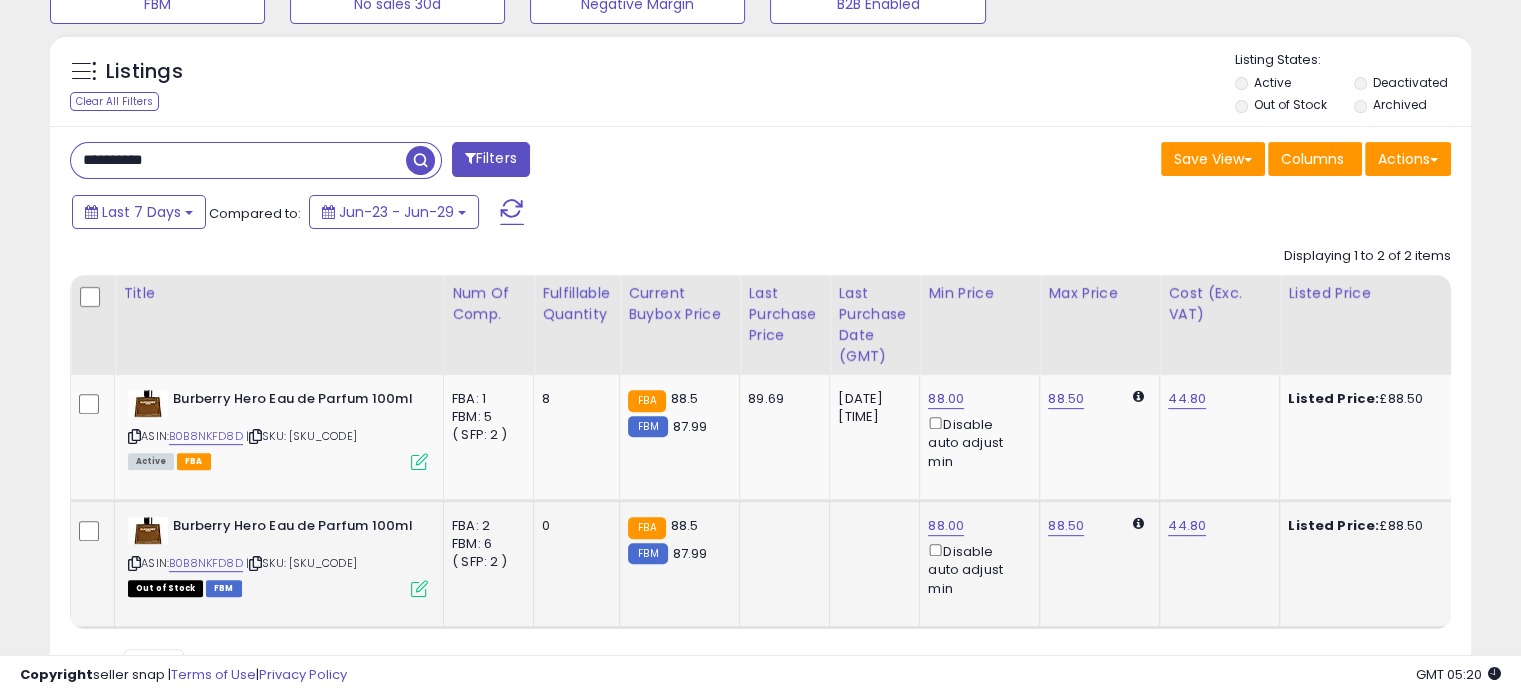 click on "**********" at bounding box center [238, 160] 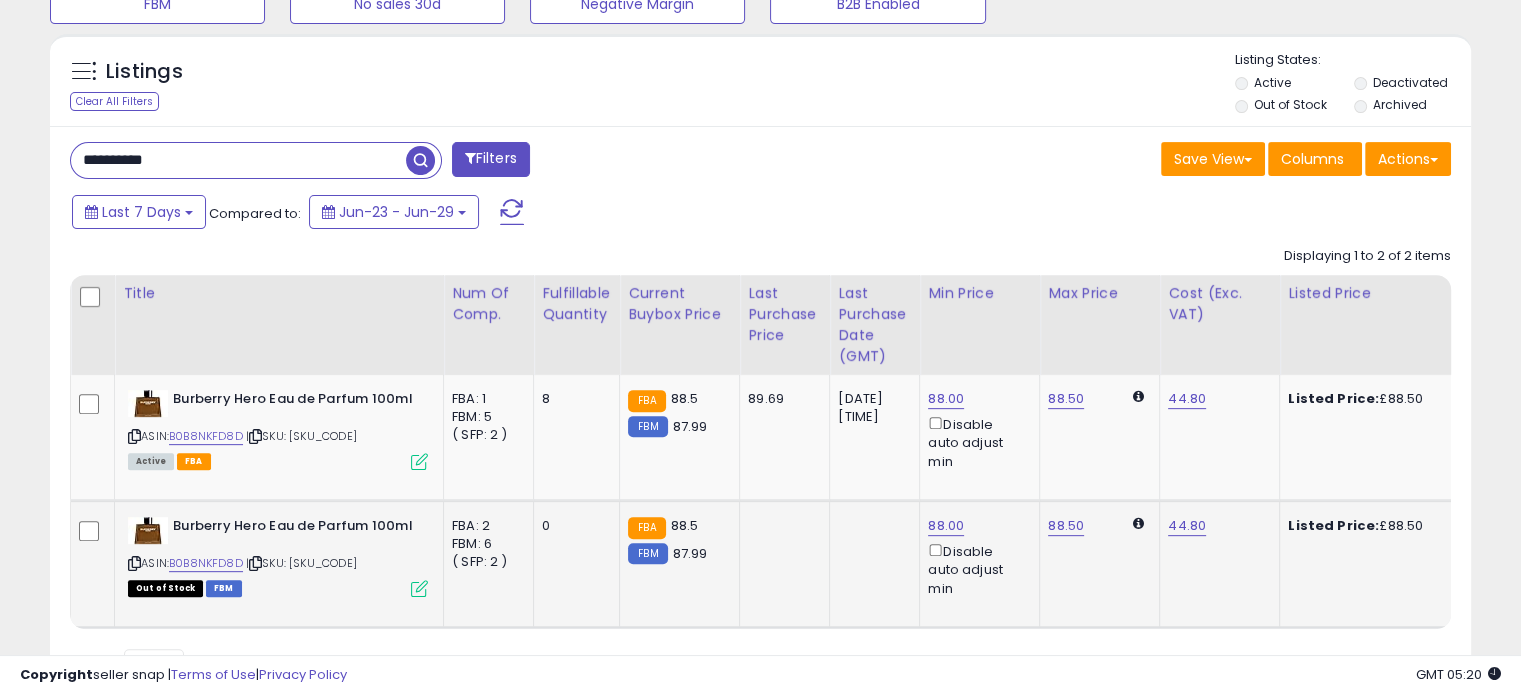 paste 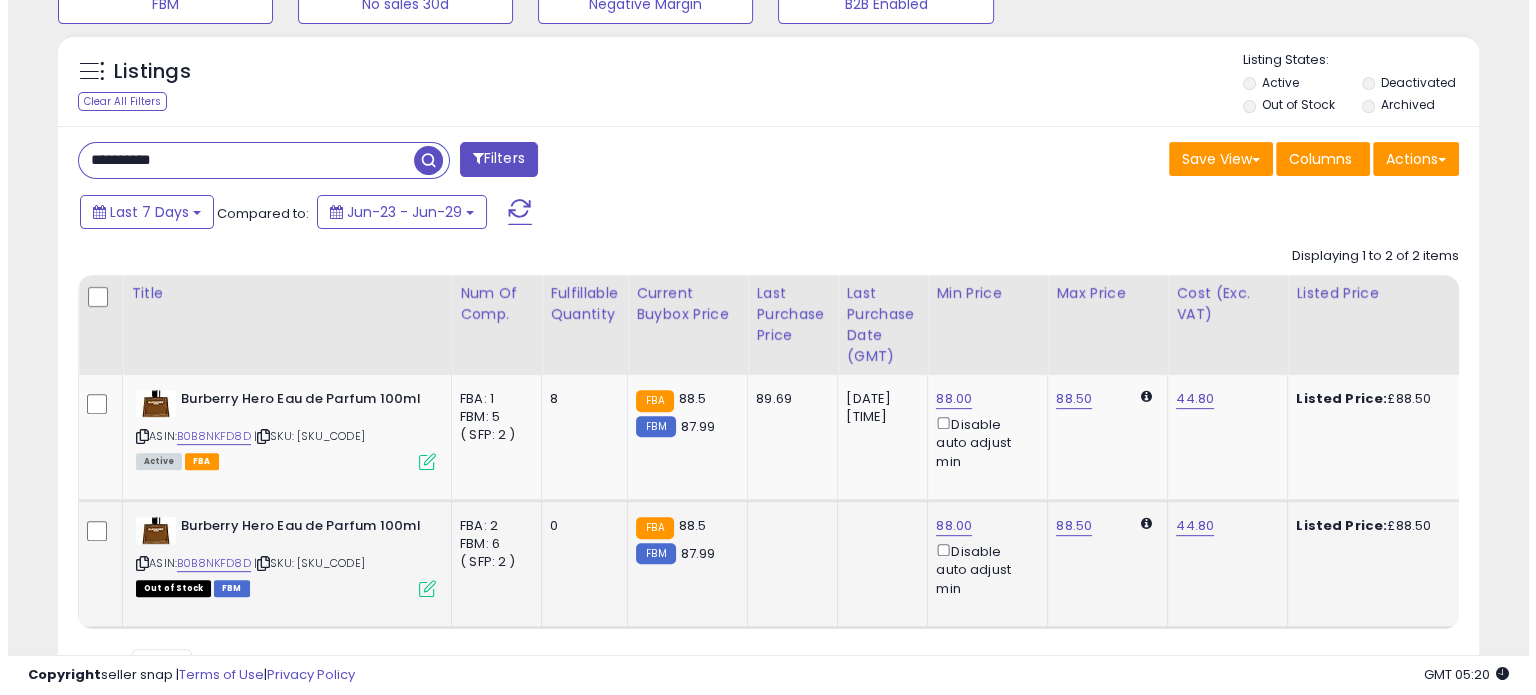 scroll, scrollTop: 544, scrollLeft: 0, axis: vertical 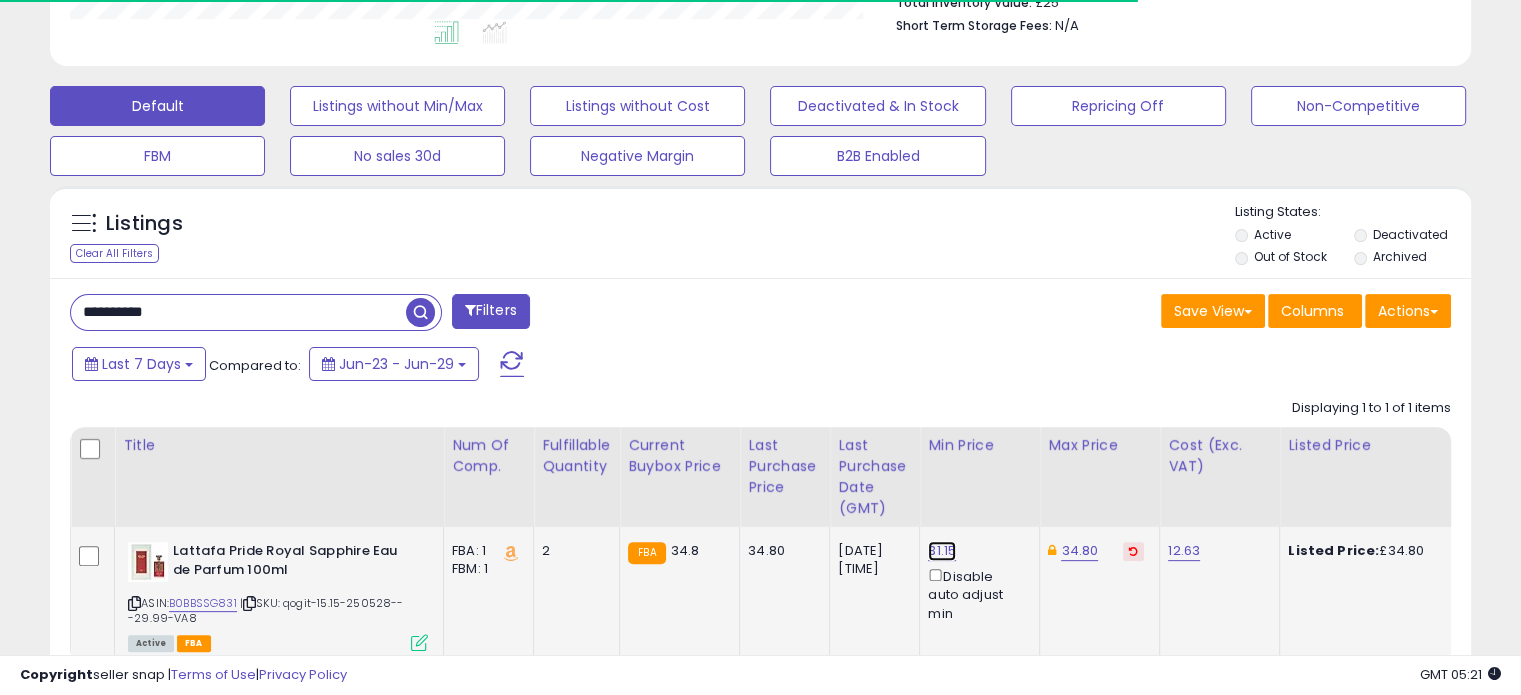 click on "31.15" at bounding box center [942, 551] 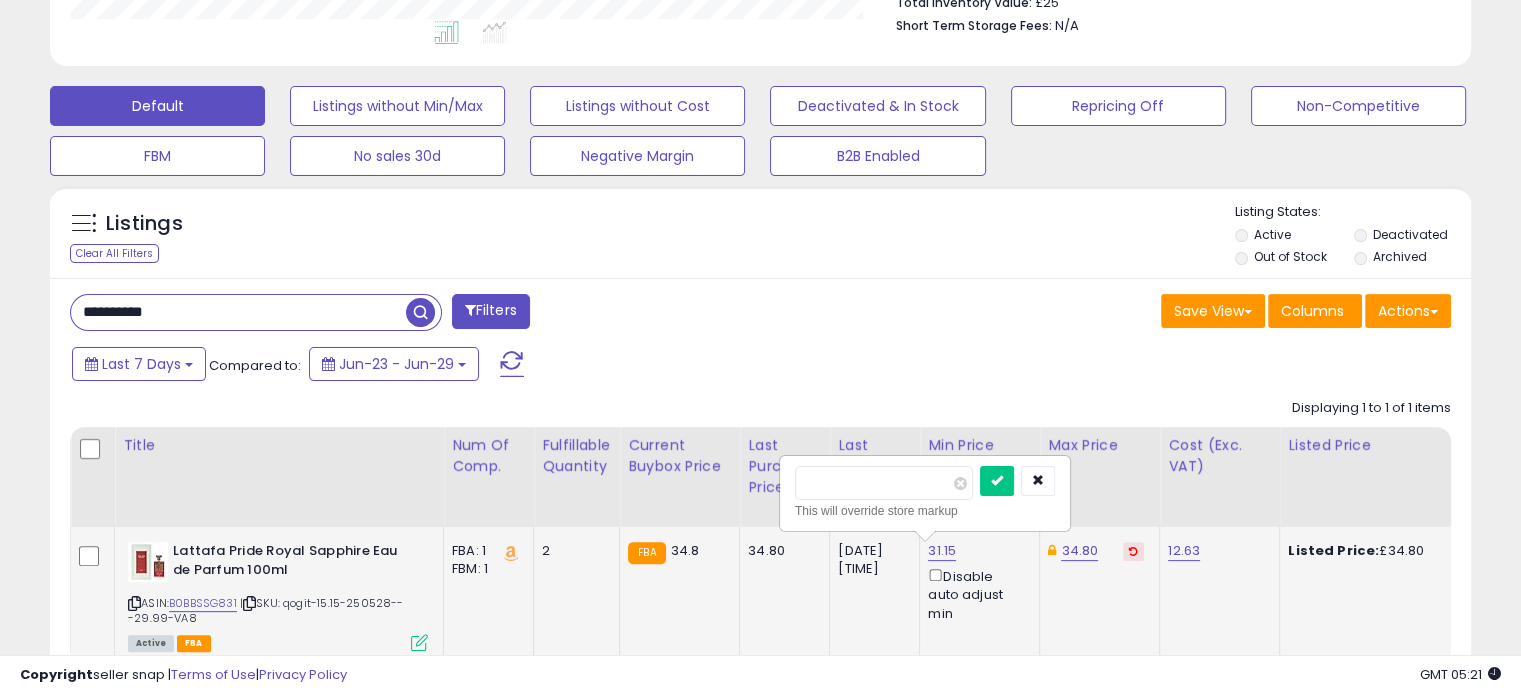 scroll, scrollTop: 999589, scrollLeft: 999176, axis: both 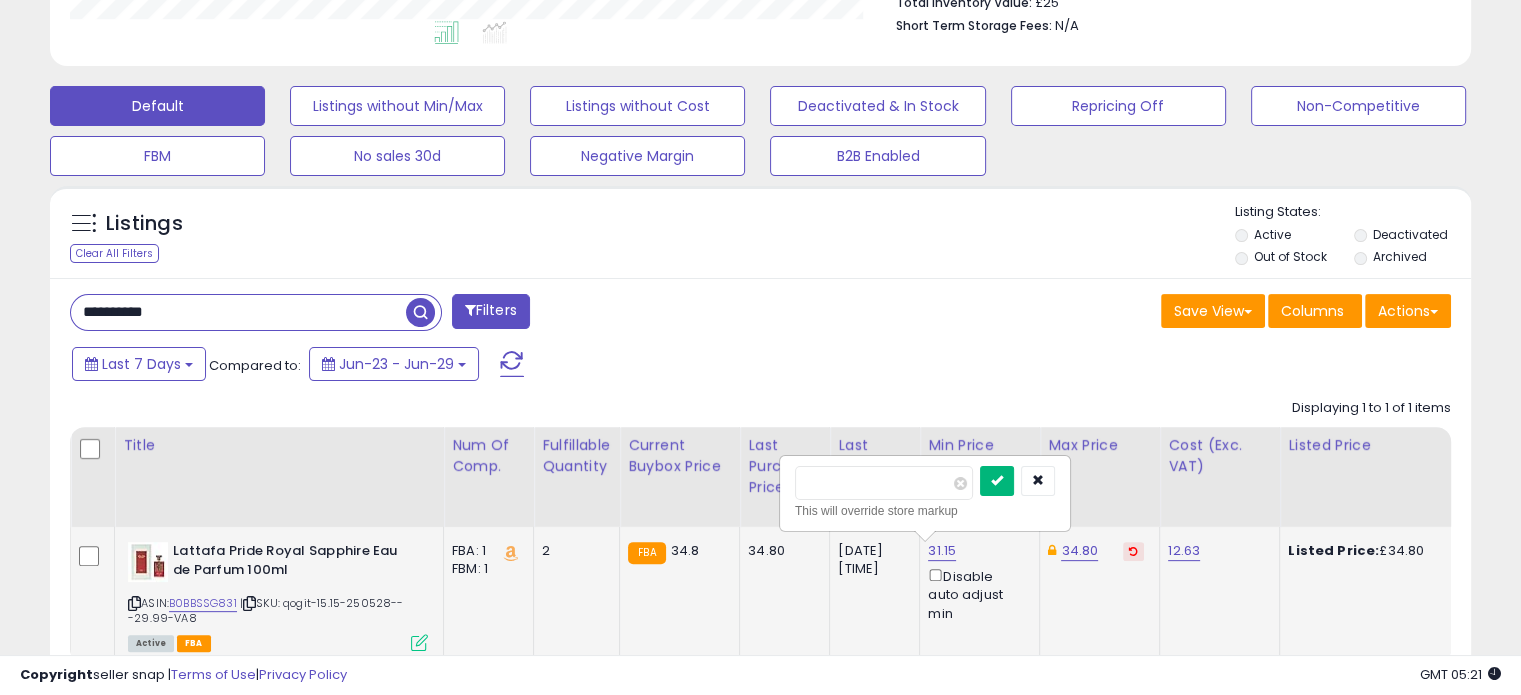 type on "*****" 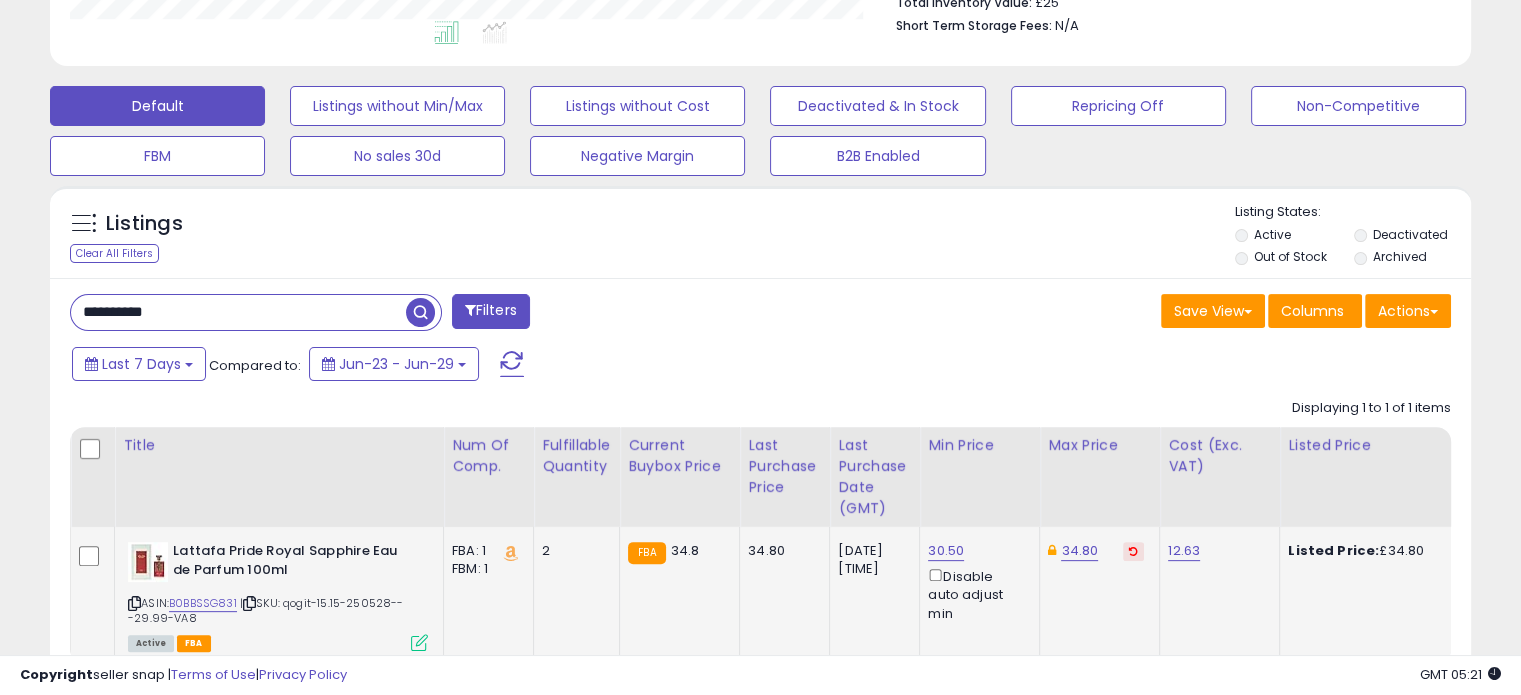click at bounding box center [1133, 551] 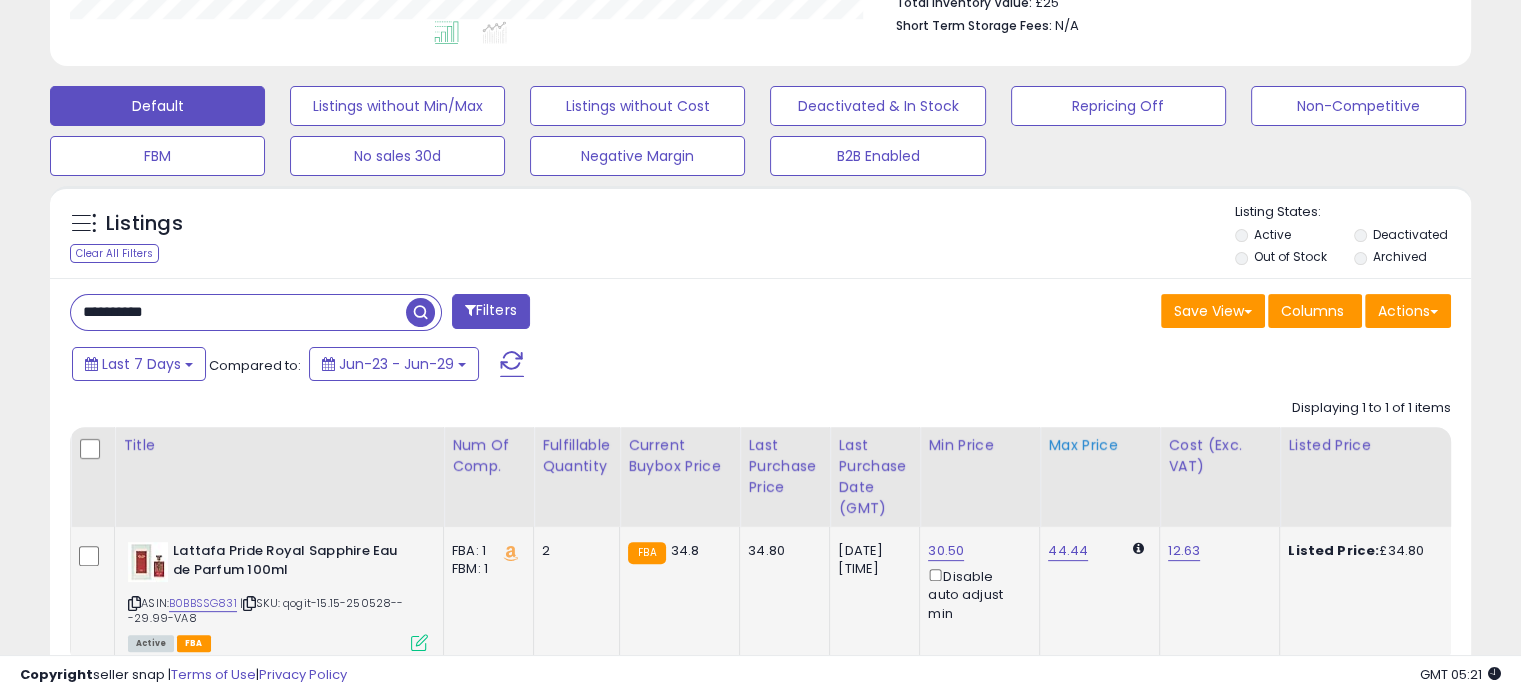 scroll, scrollTop: 644, scrollLeft: 0, axis: vertical 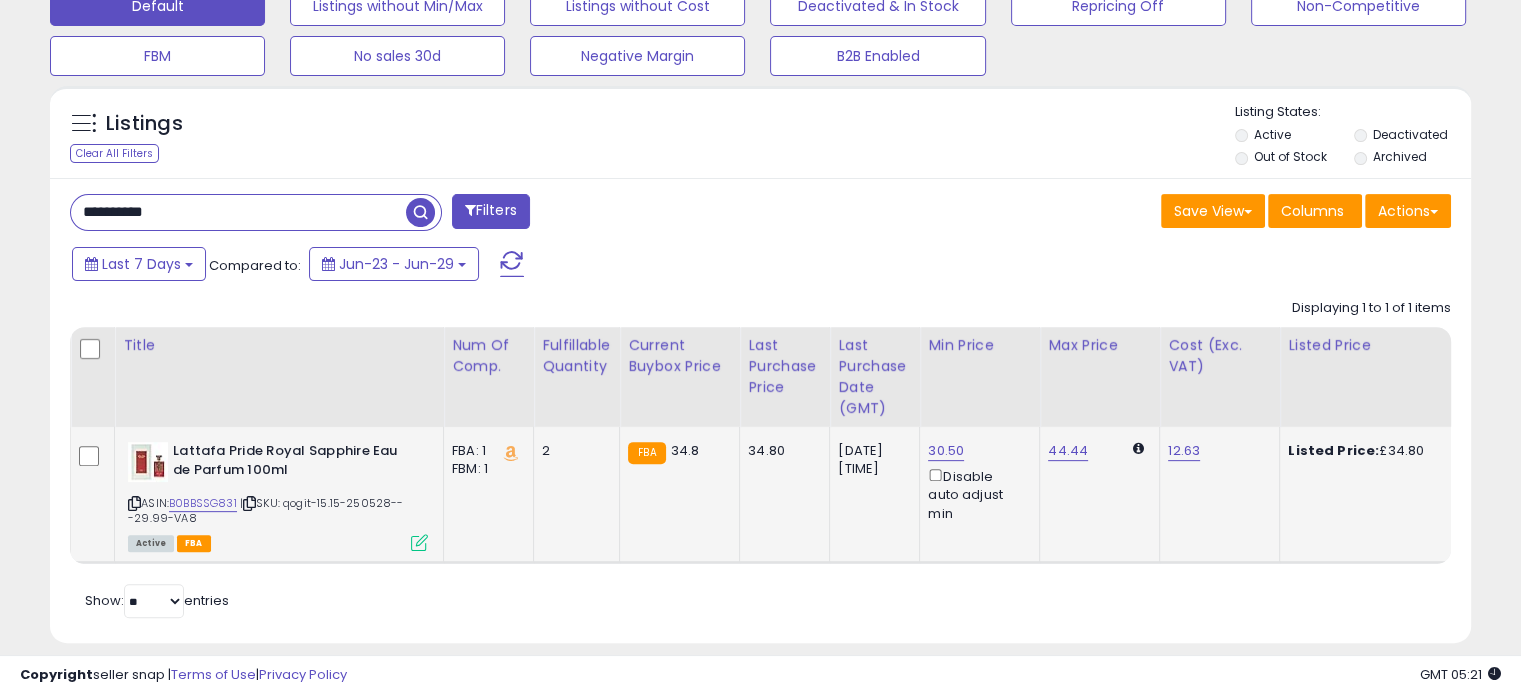 click on "**********" at bounding box center (238, 212) 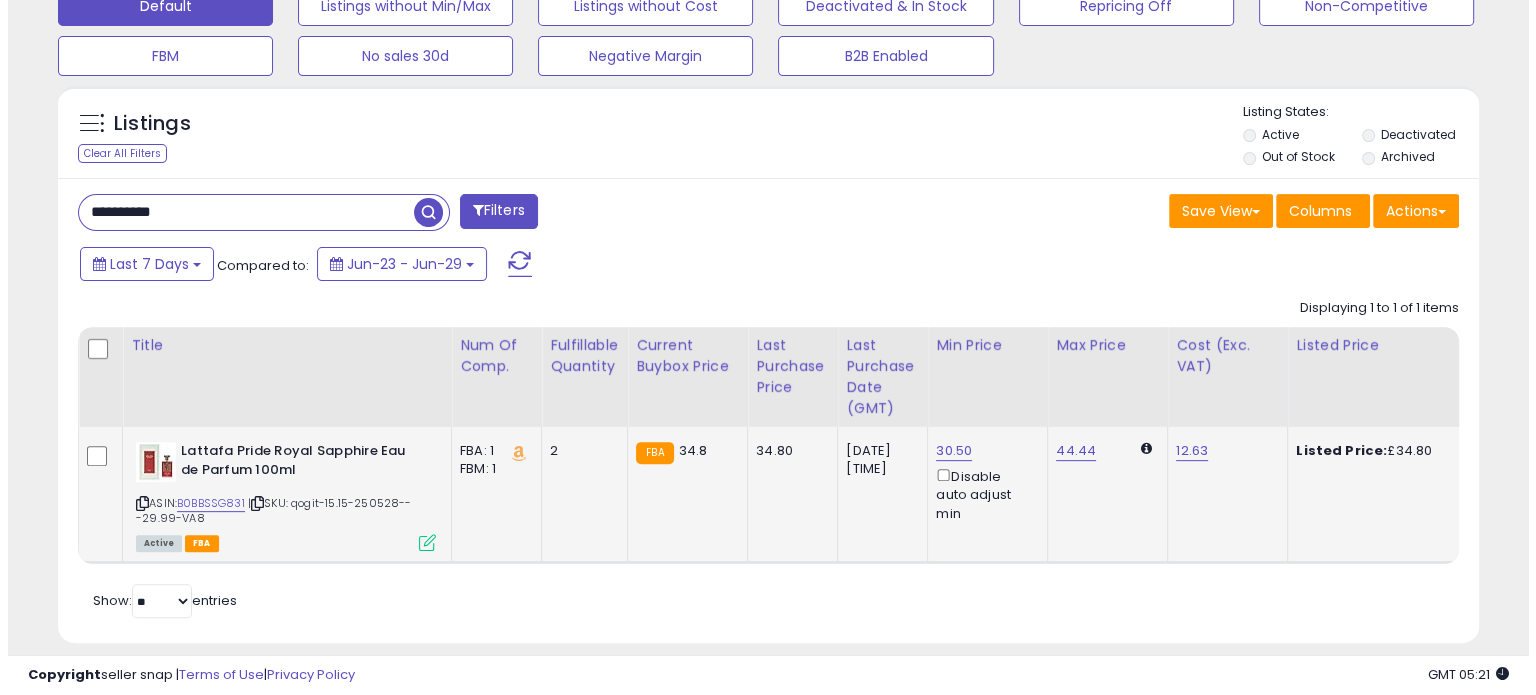 scroll, scrollTop: 544, scrollLeft: 0, axis: vertical 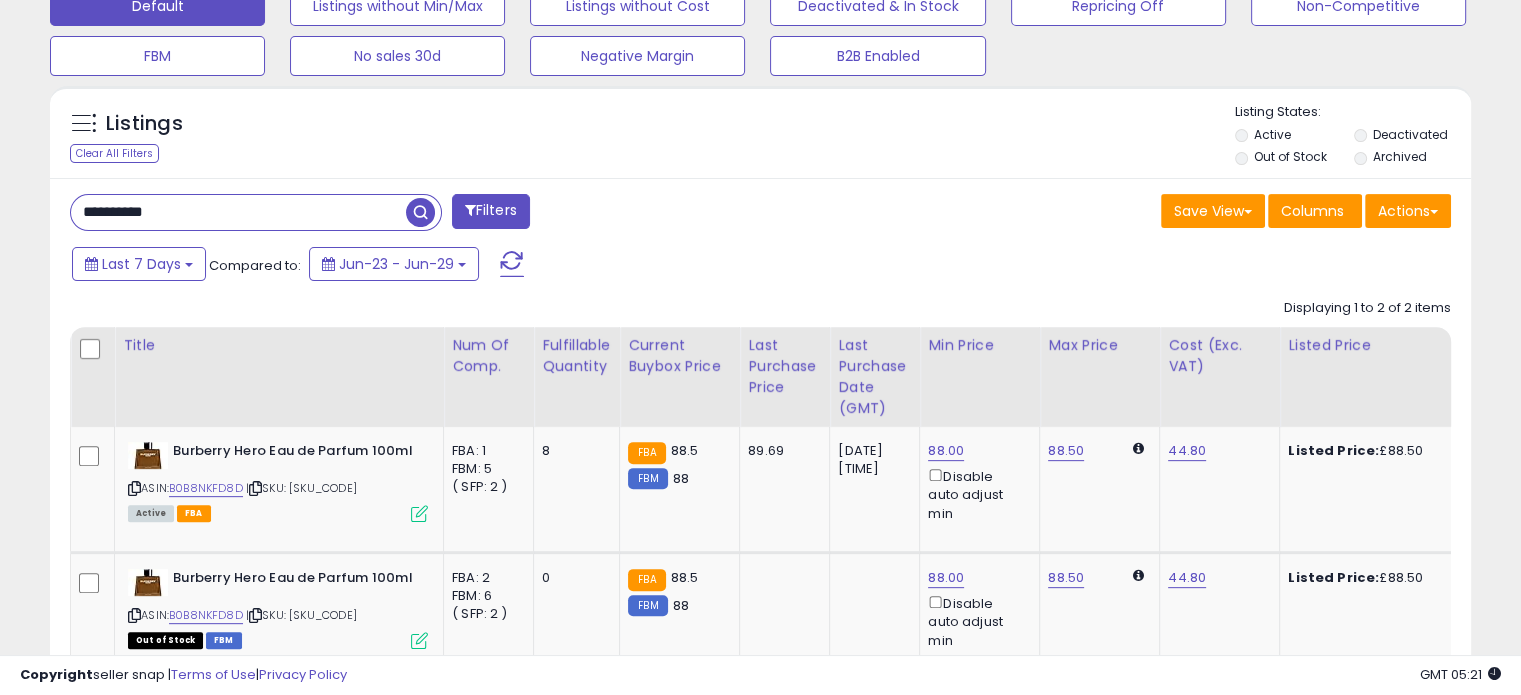 click on "**********" at bounding box center (238, 212) 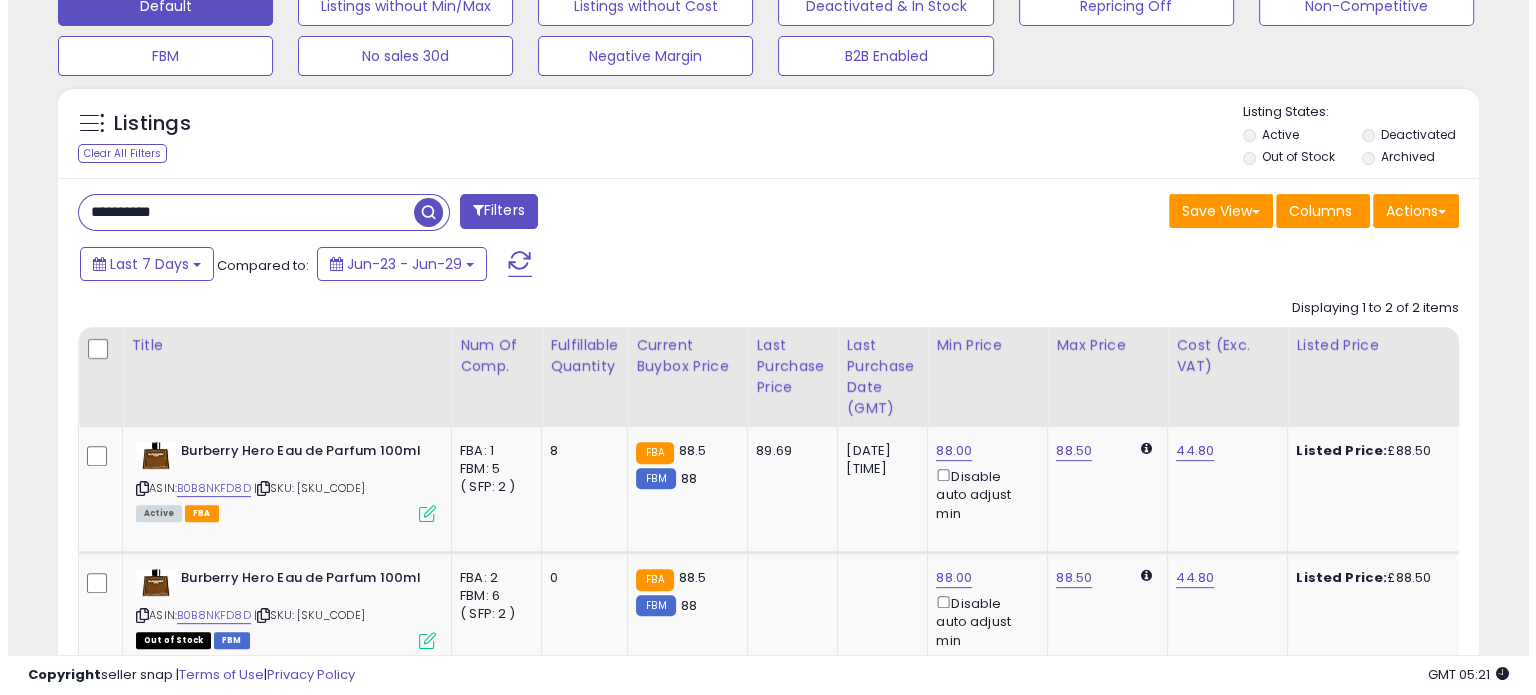 scroll, scrollTop: 544, scrollLeft: 0, axis: vertical 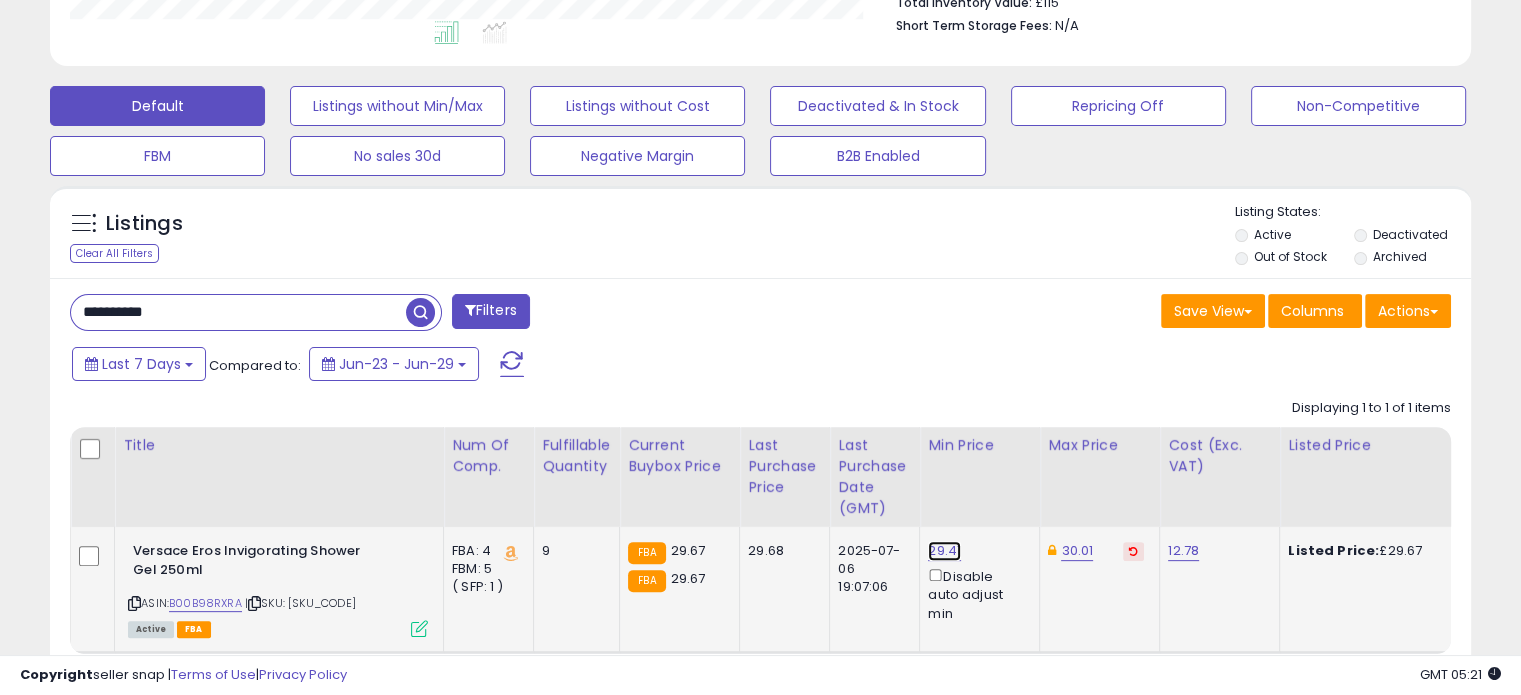 click on "29.41" at bounding box center [944, 551] 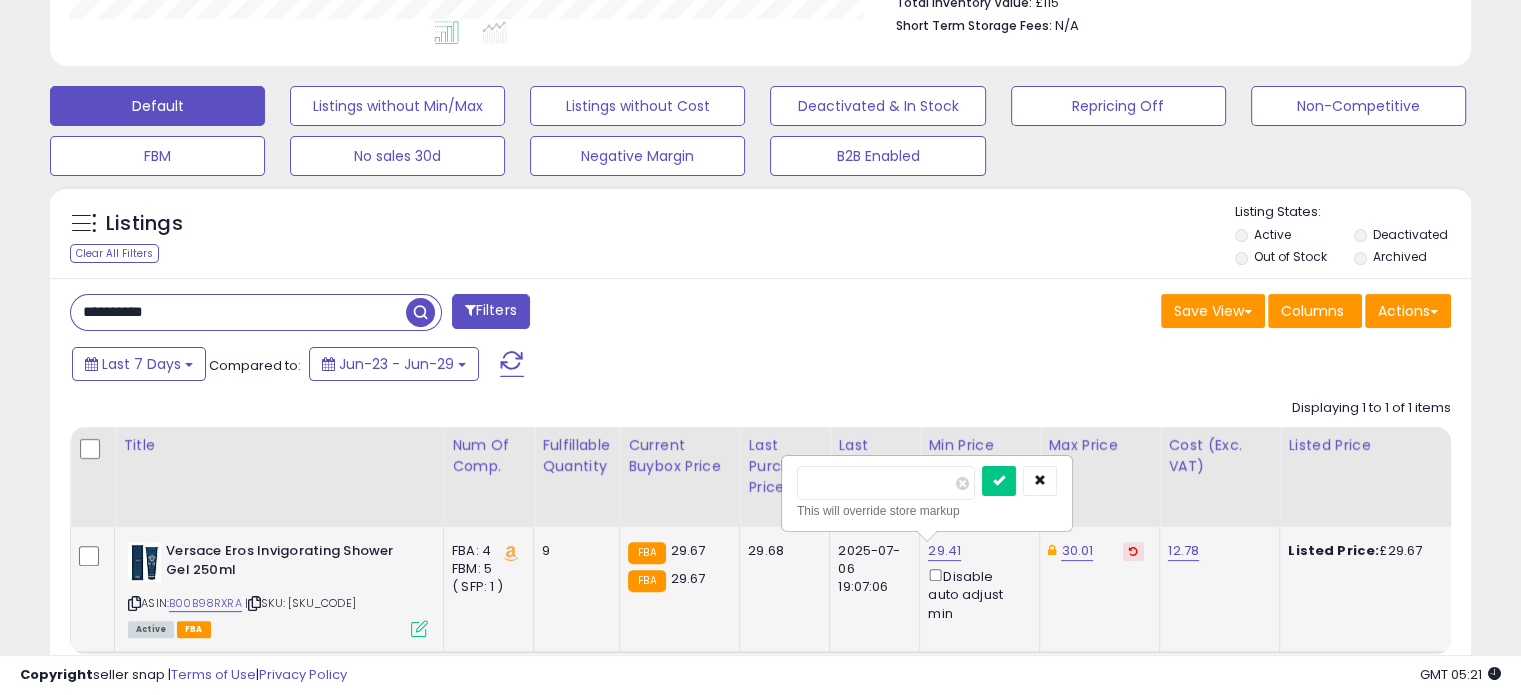 drag, startPoint x: 843, startPoint y: 475, endPoint x: 832, endPoint y: 476, distance: 11.045361 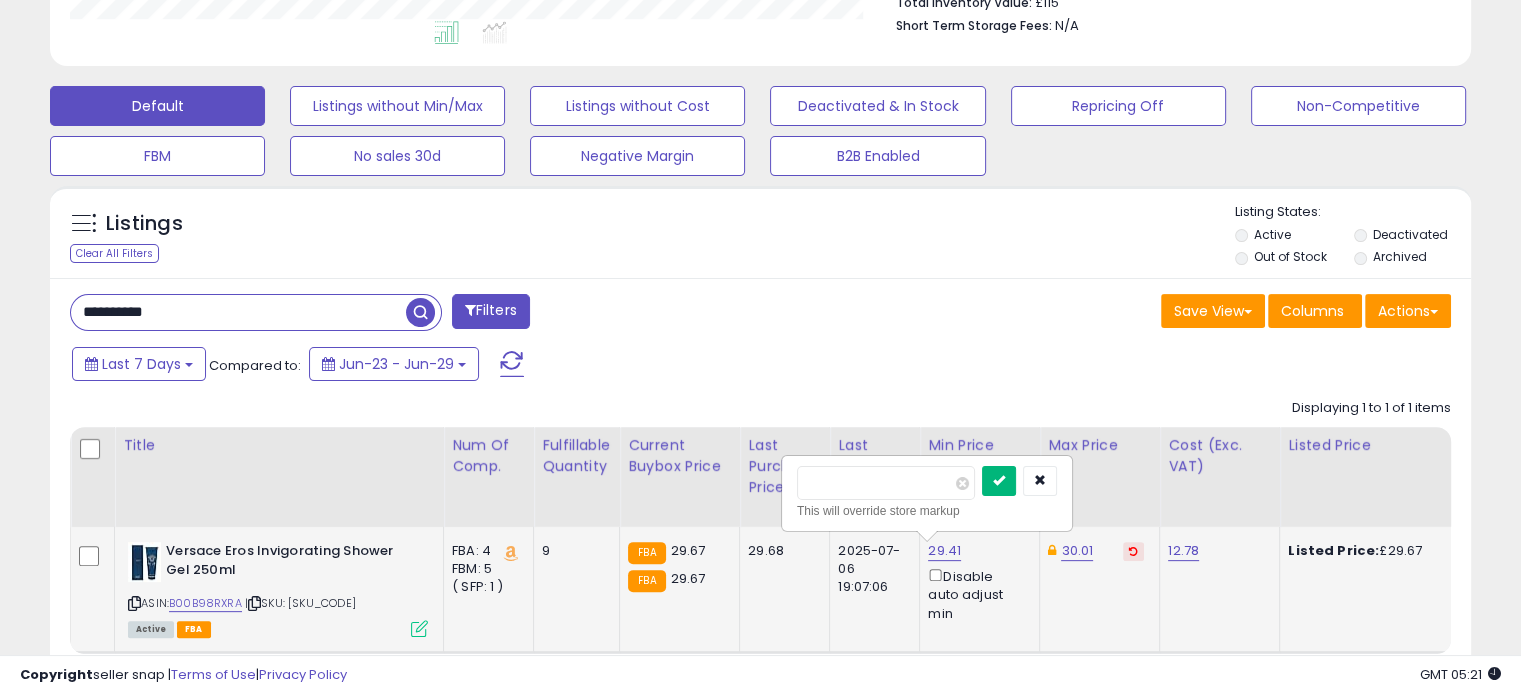 type on "*****" 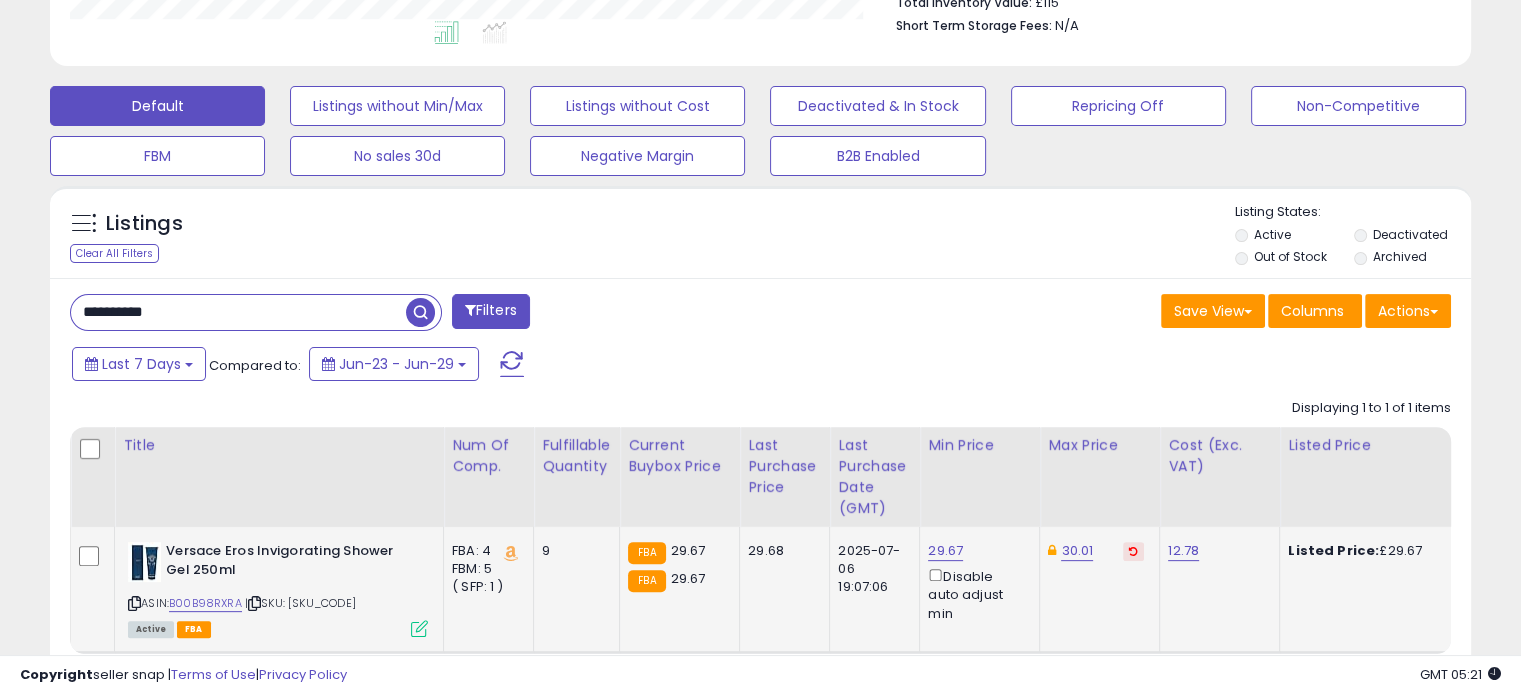 click at bounding box center (1133, 551) 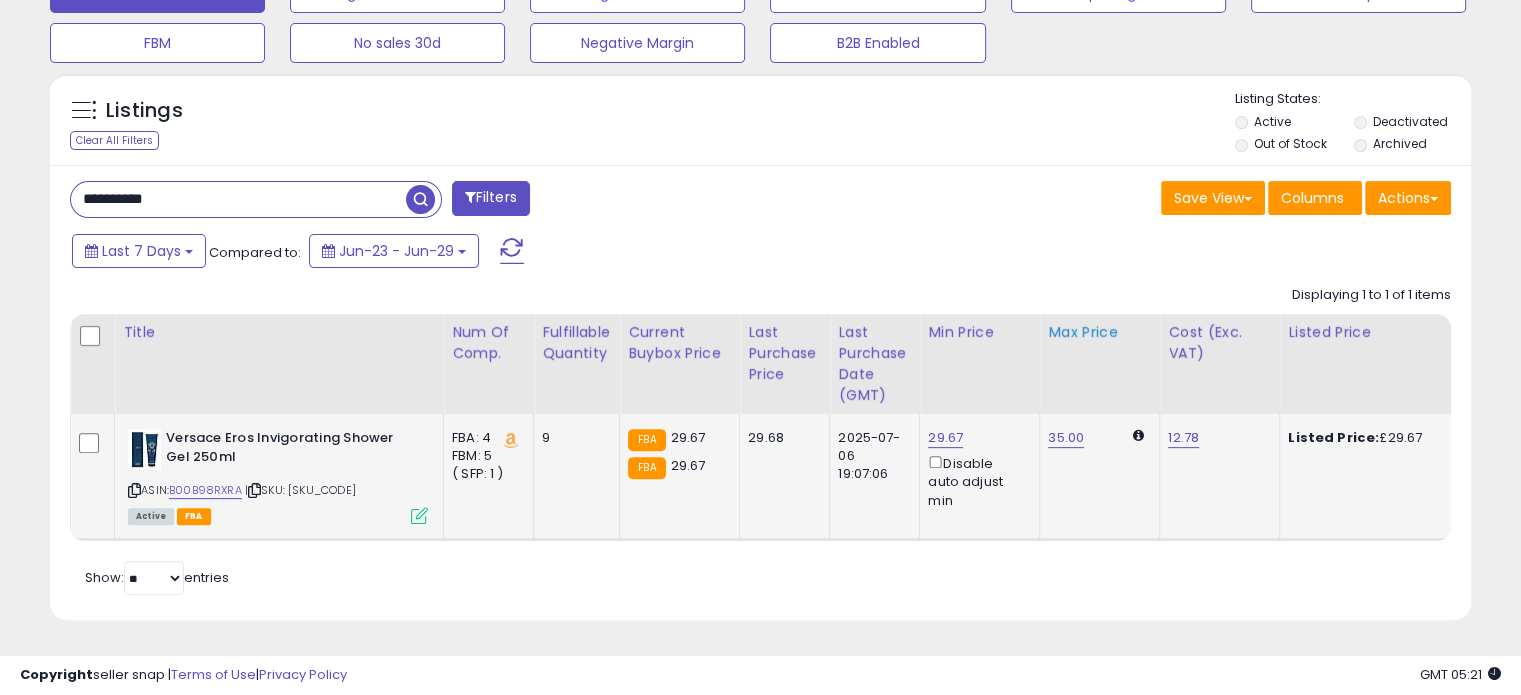 scroll, scrollTop: 680, scrollLeft: 0, axis: vertical 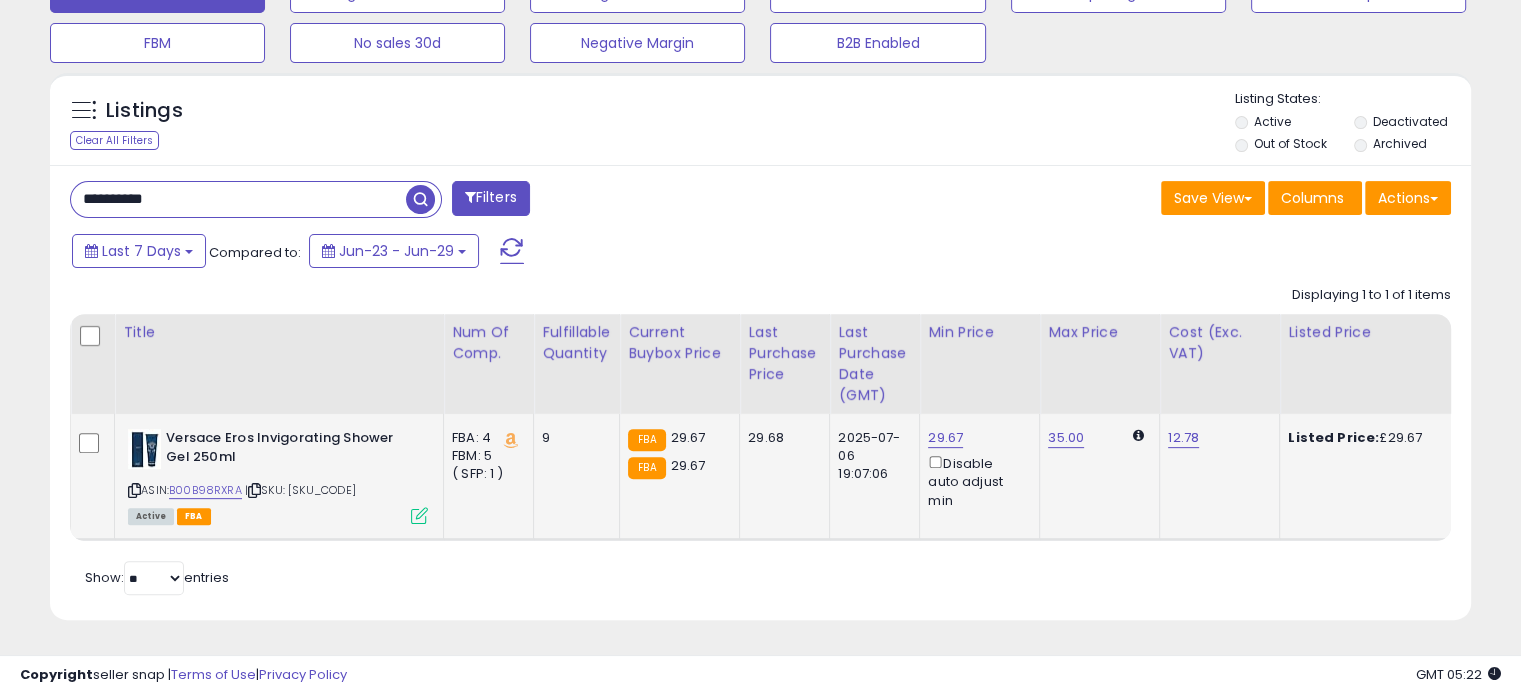 click on "**********" at bounding box center (238, 199) 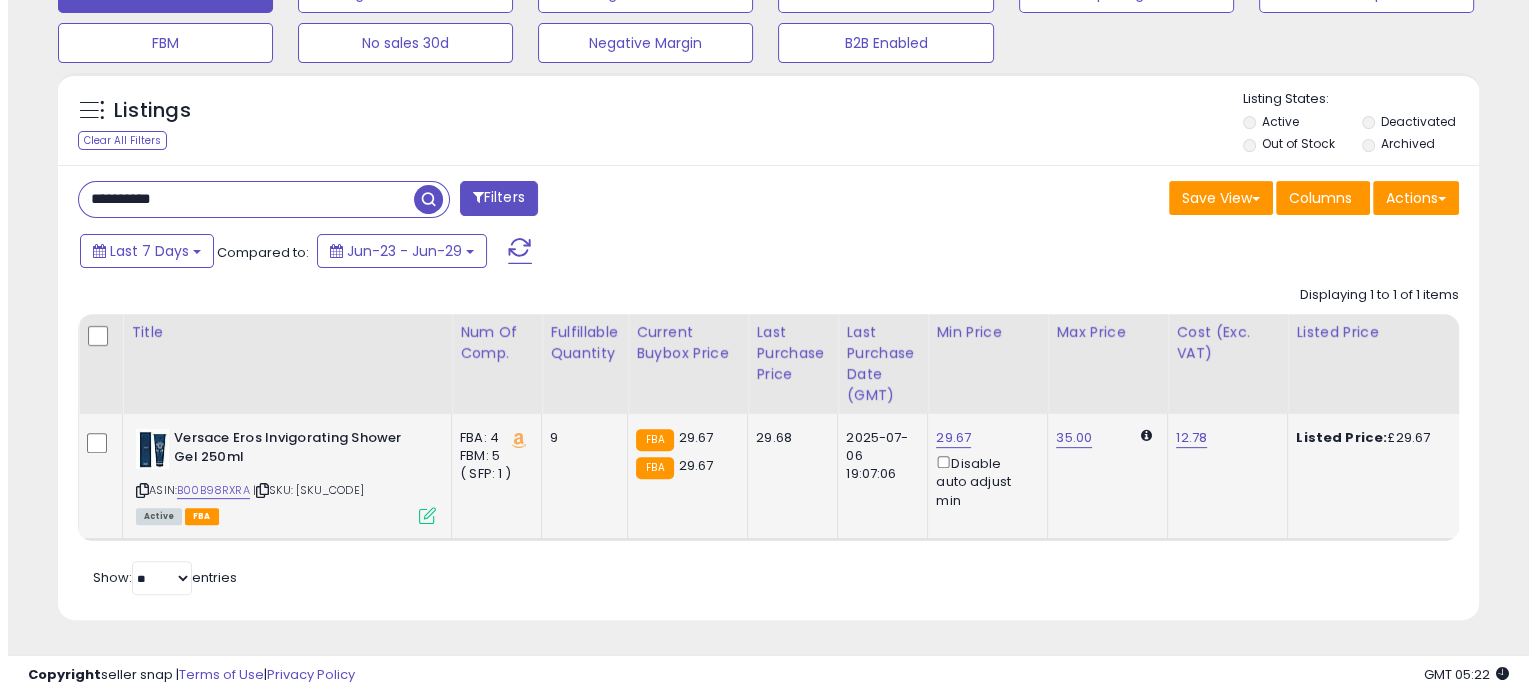 scroll, scrollTop: 544, scrollLeft: 0, axis: vertical 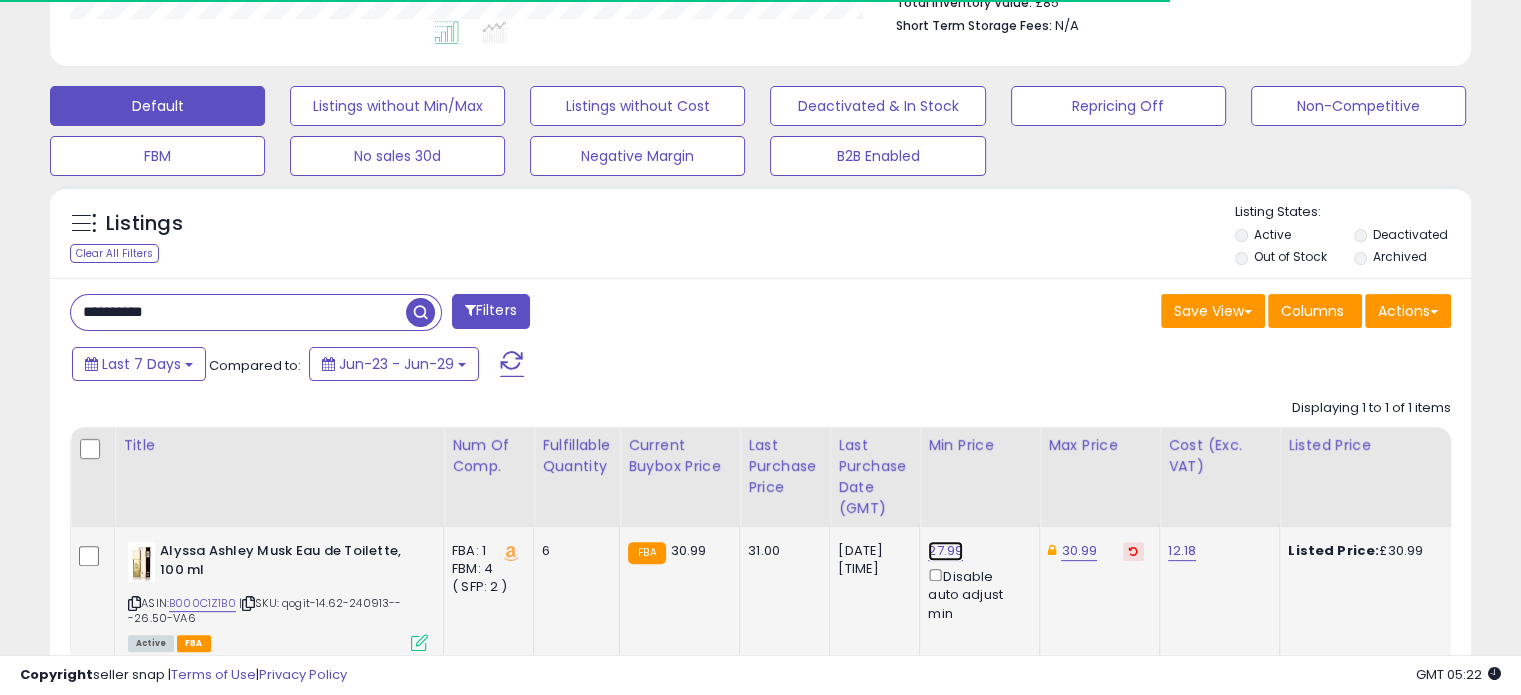 click on "27.99" at bounding box center [945, 551] 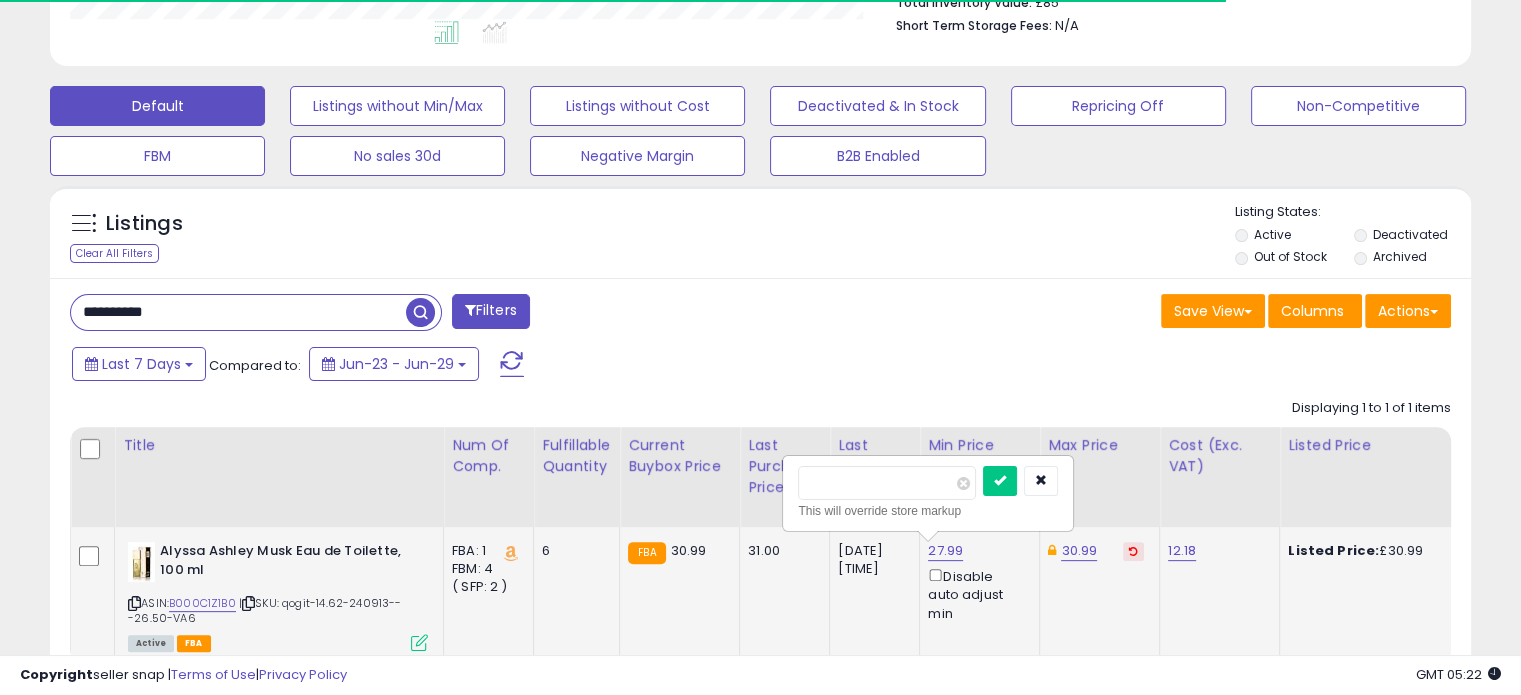 scroll, scrollTop: 999589, scrollLeft: 999176, axis: both 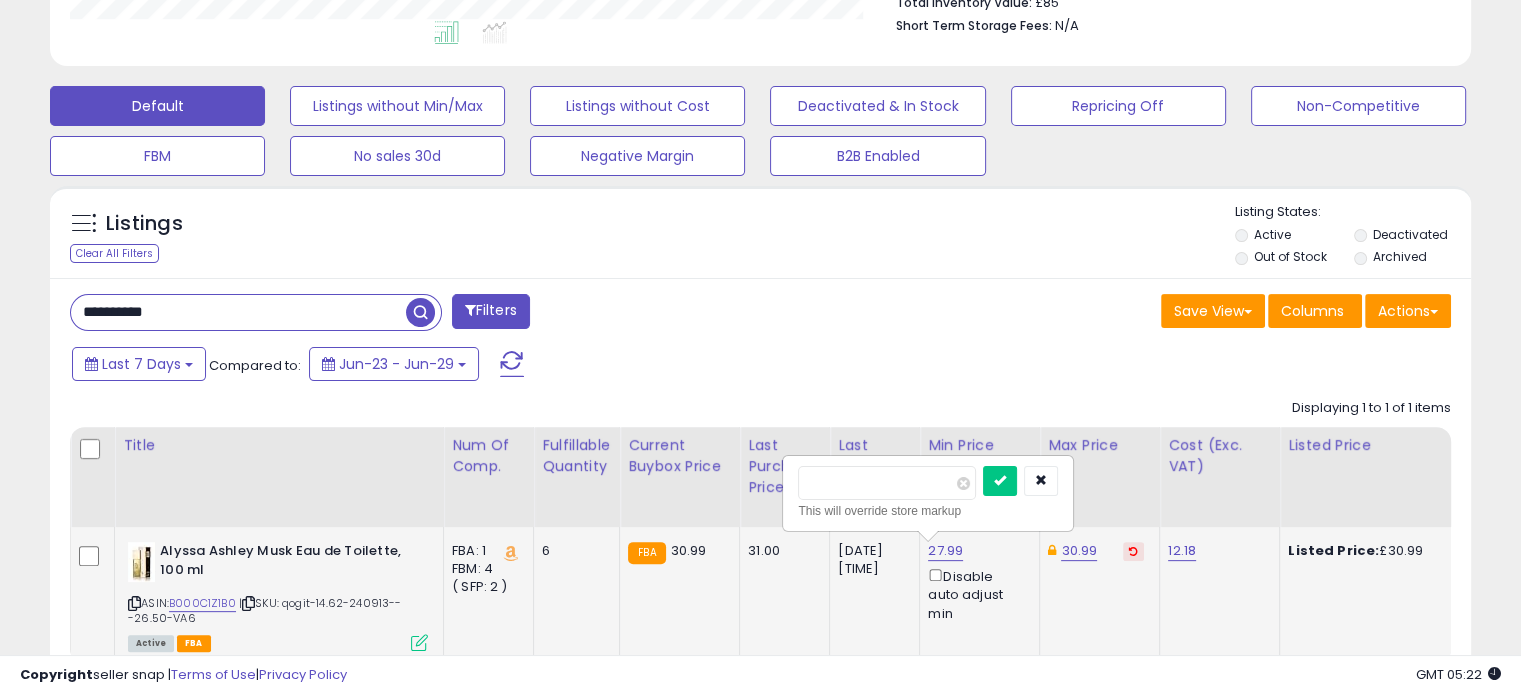 drag, startPoint x: 850, startPoint y: 492, endPoint x: 797, endPoint y: 491, distance: 53.009434 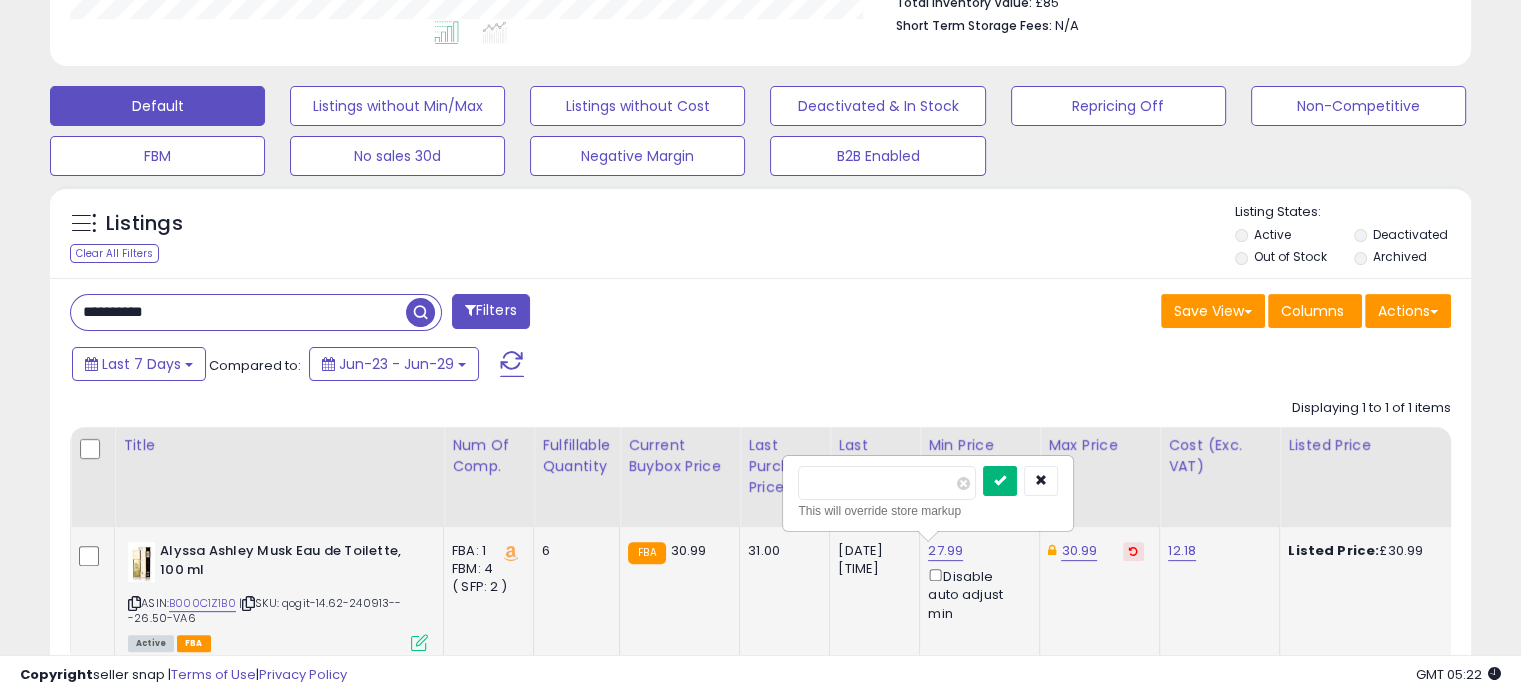 type on "*****" 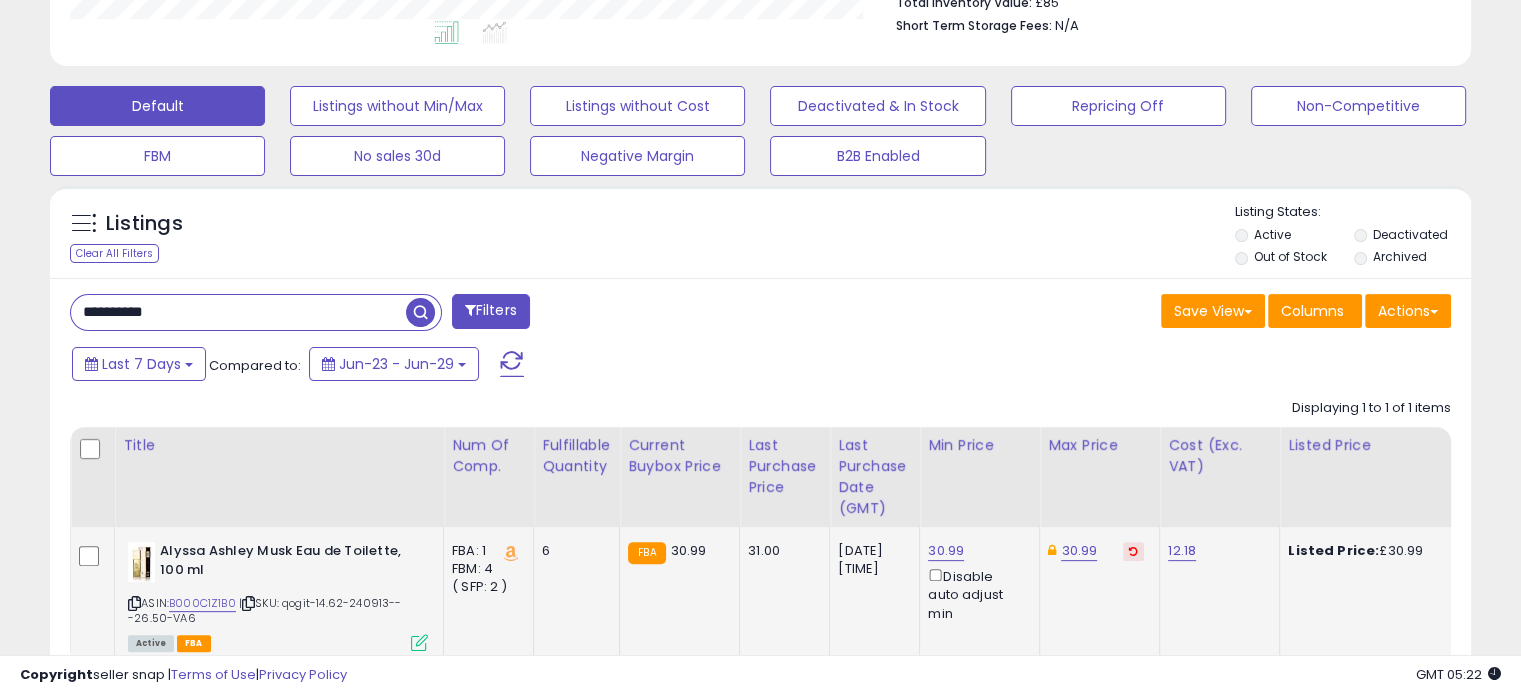 click at bounding box center [1133, 551] 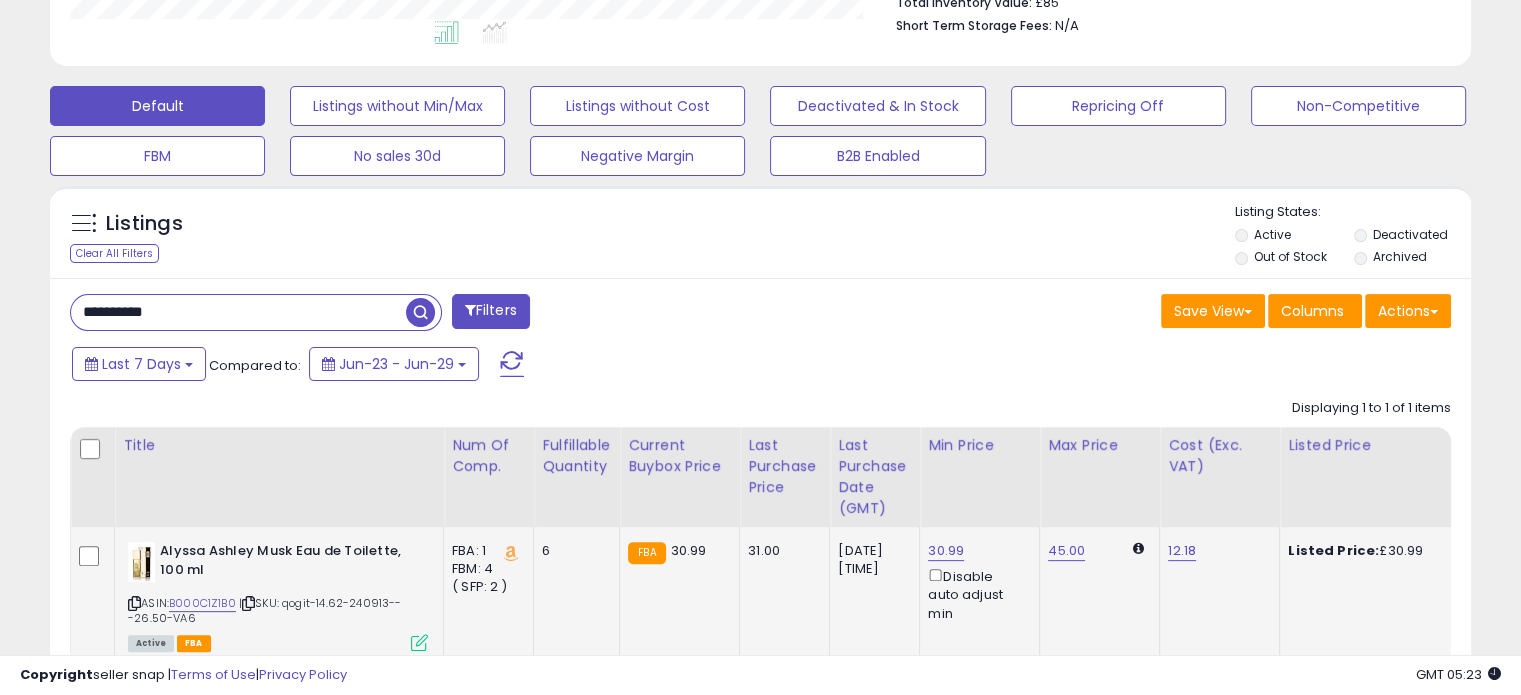 click on "**********" at bounding box center (238, 312) 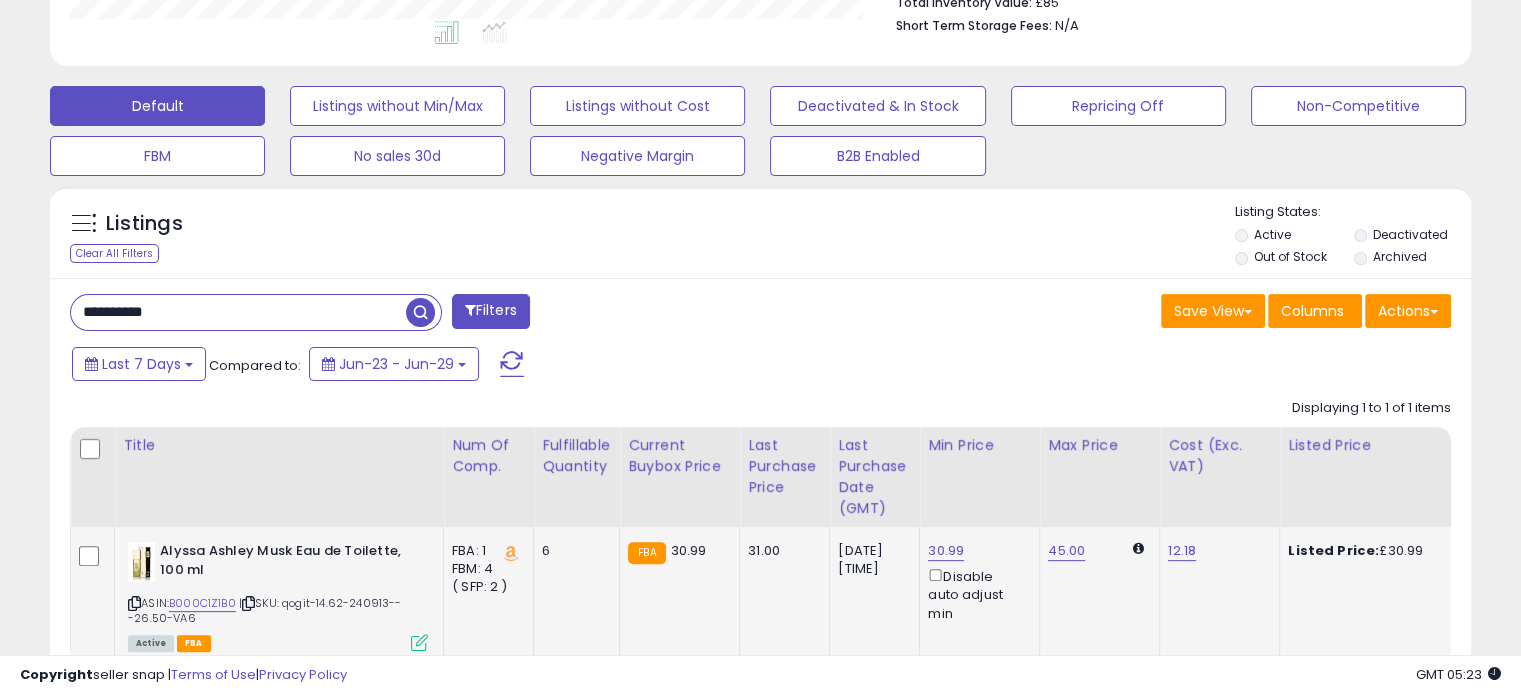 paste 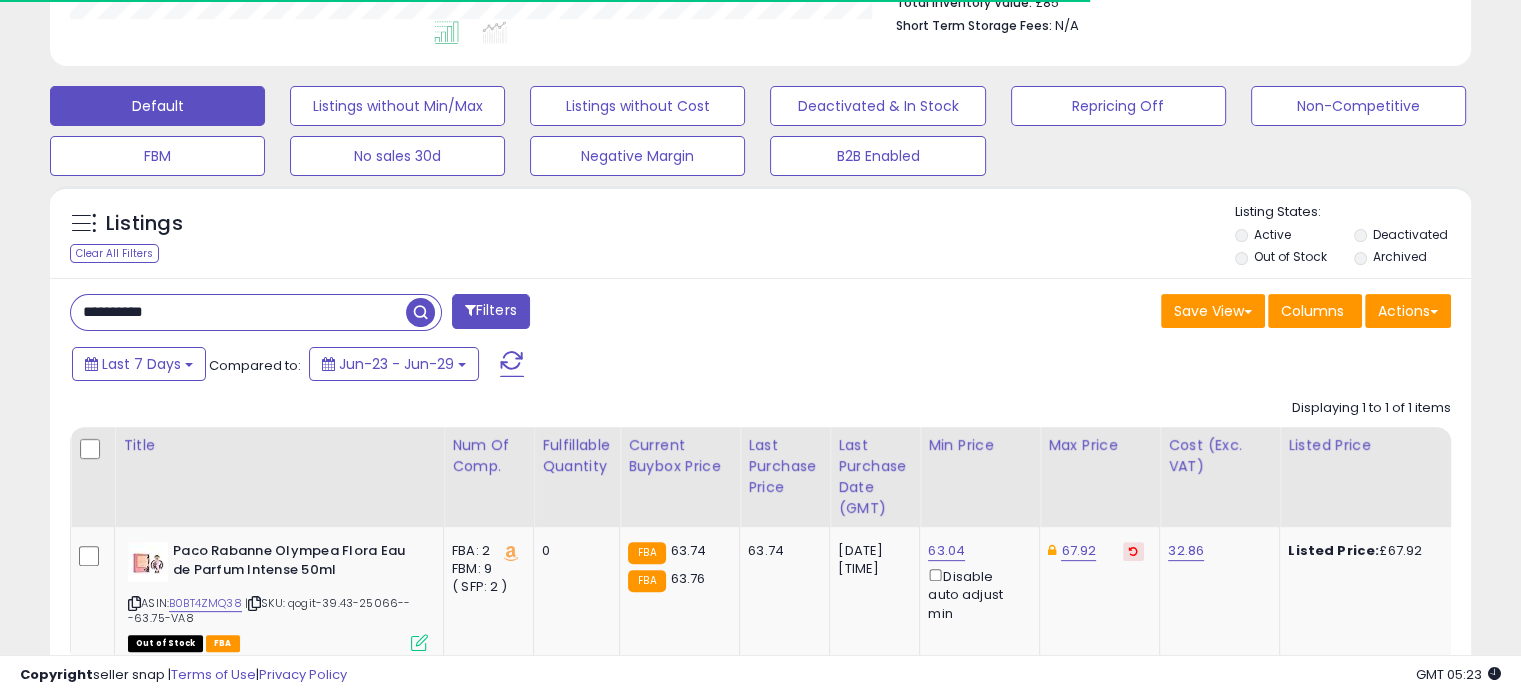 scroll, scrollTop: 409, scrollLeft: 822, axis: both 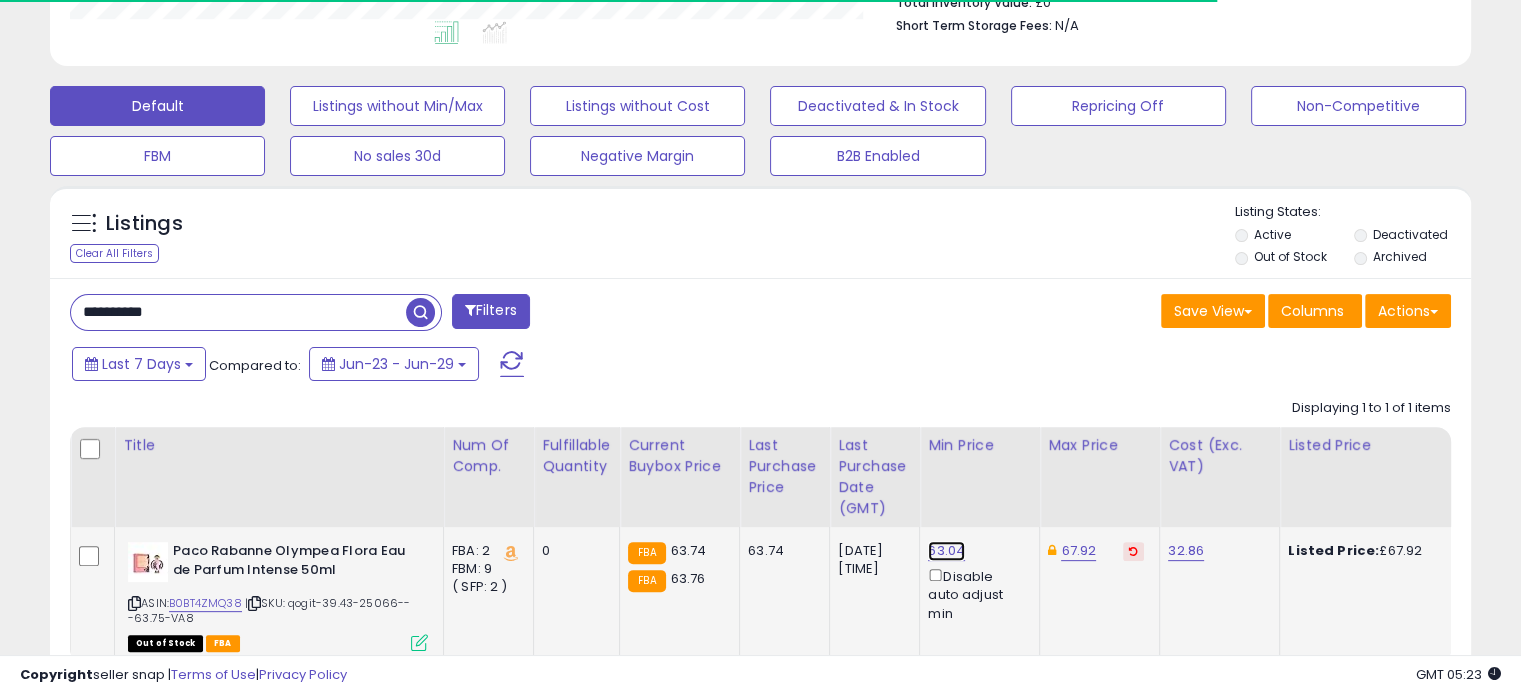 click on "63.04" at bounding box center (946, 551) 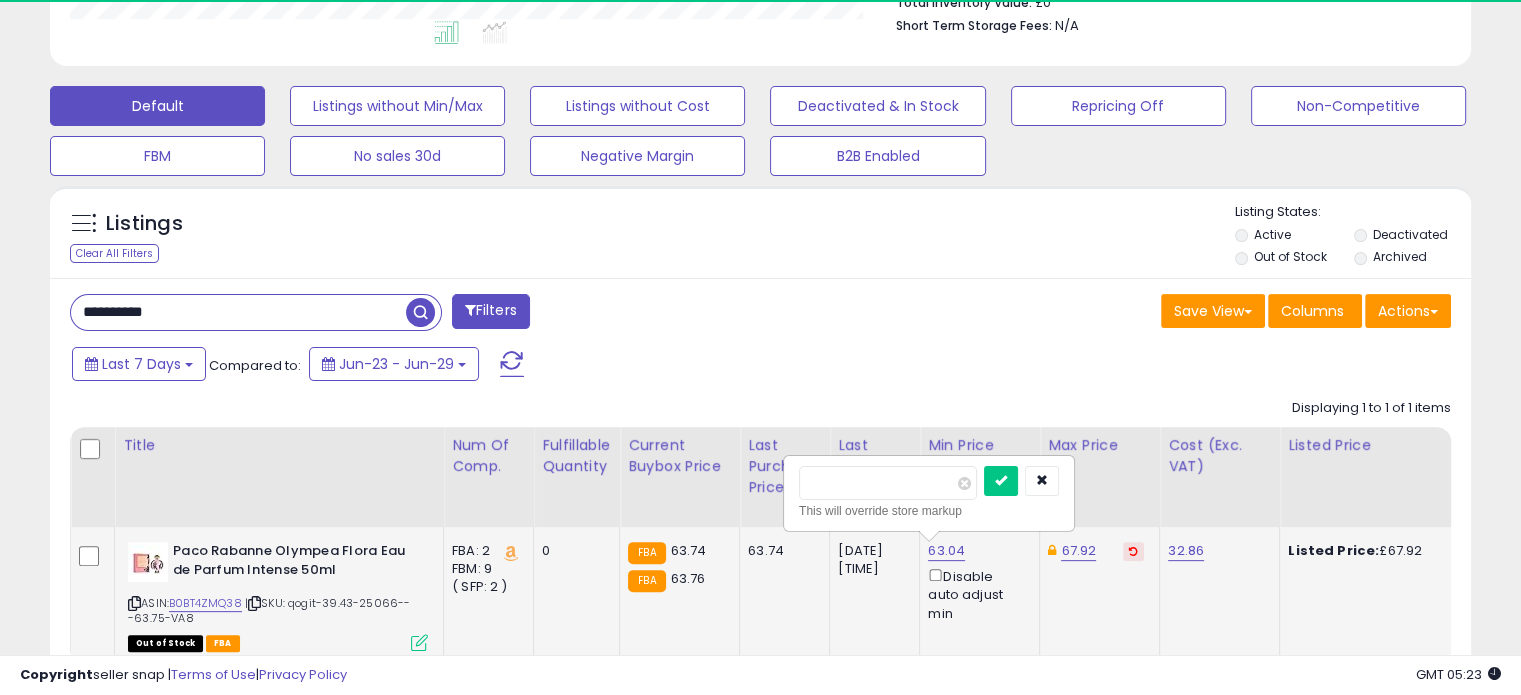scroll, scrollTop: 999589, scrollLeft: 999176, axis: both 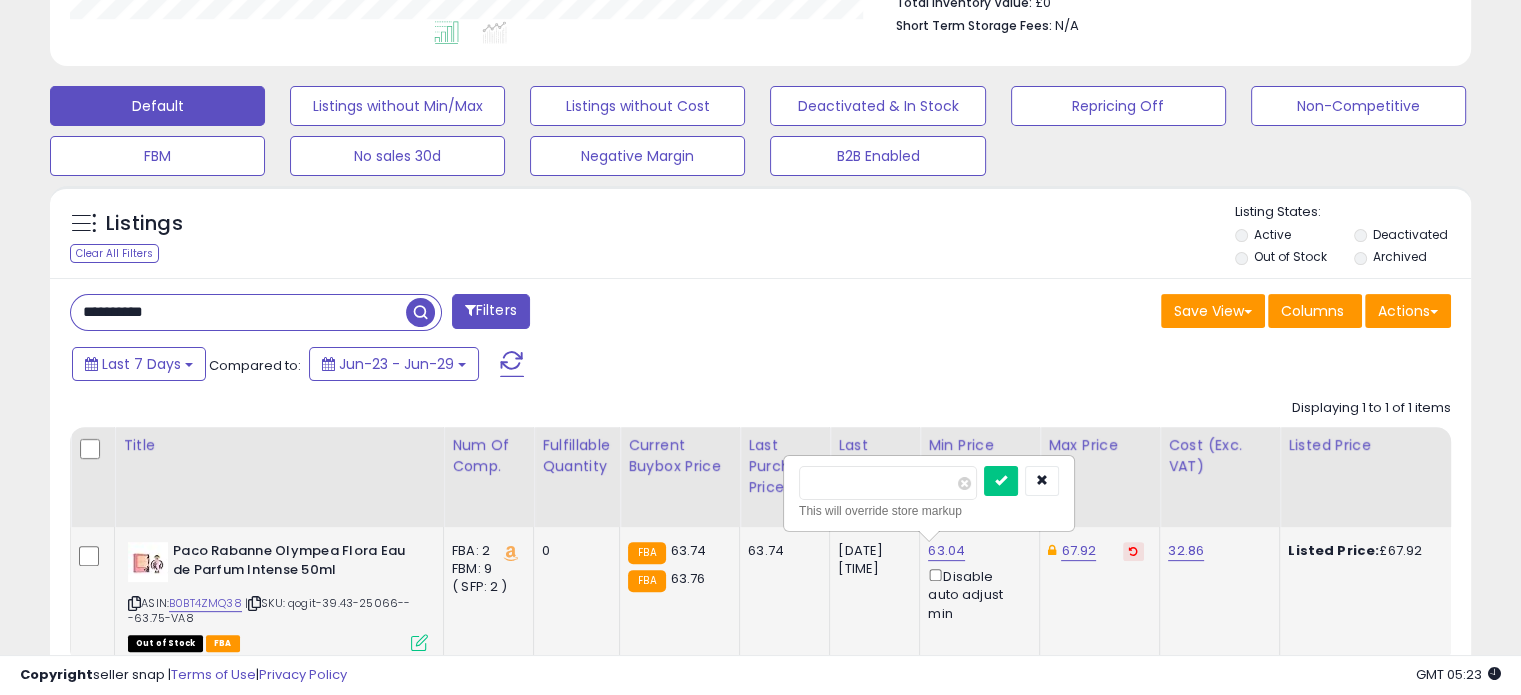 drag, startPoint x: 853, startPoint y: 479, endPoint x: 817, endPoint y: 479, distance: 36 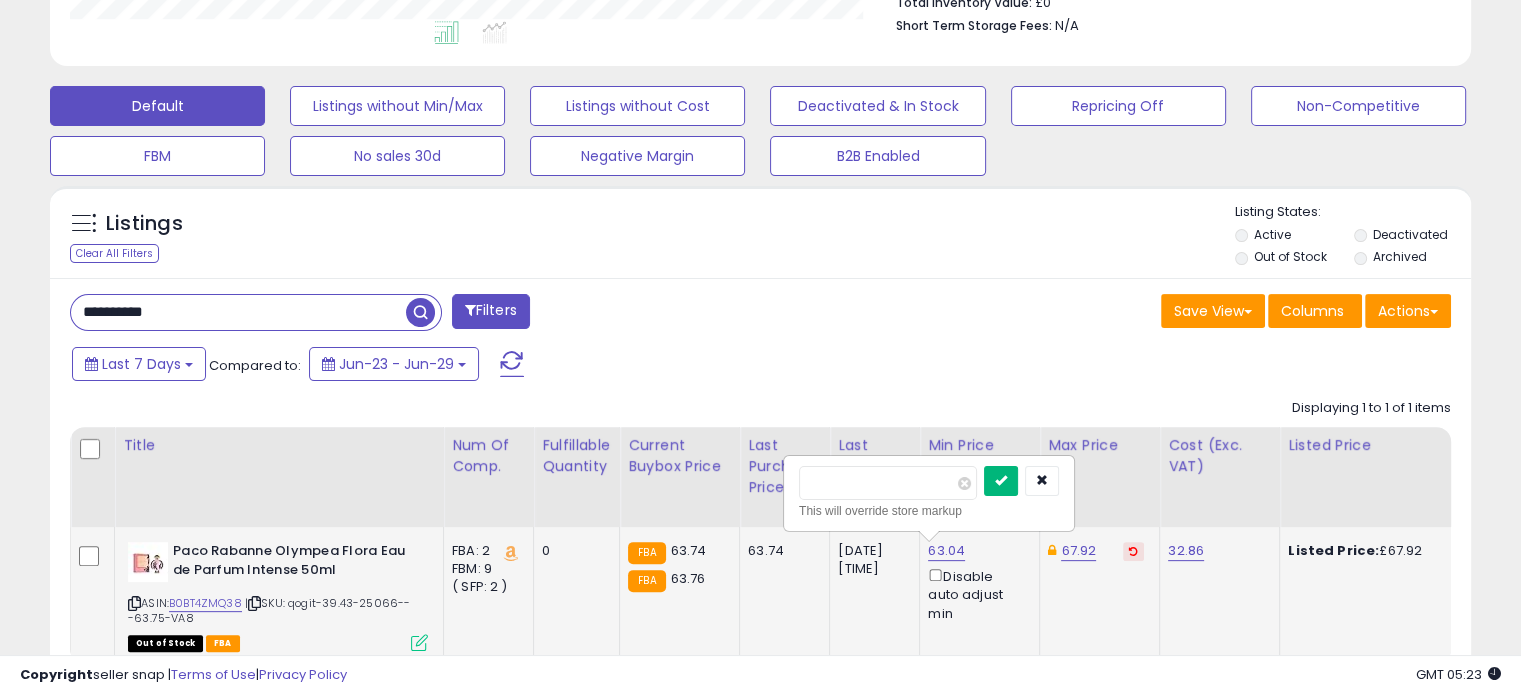 type on "**" 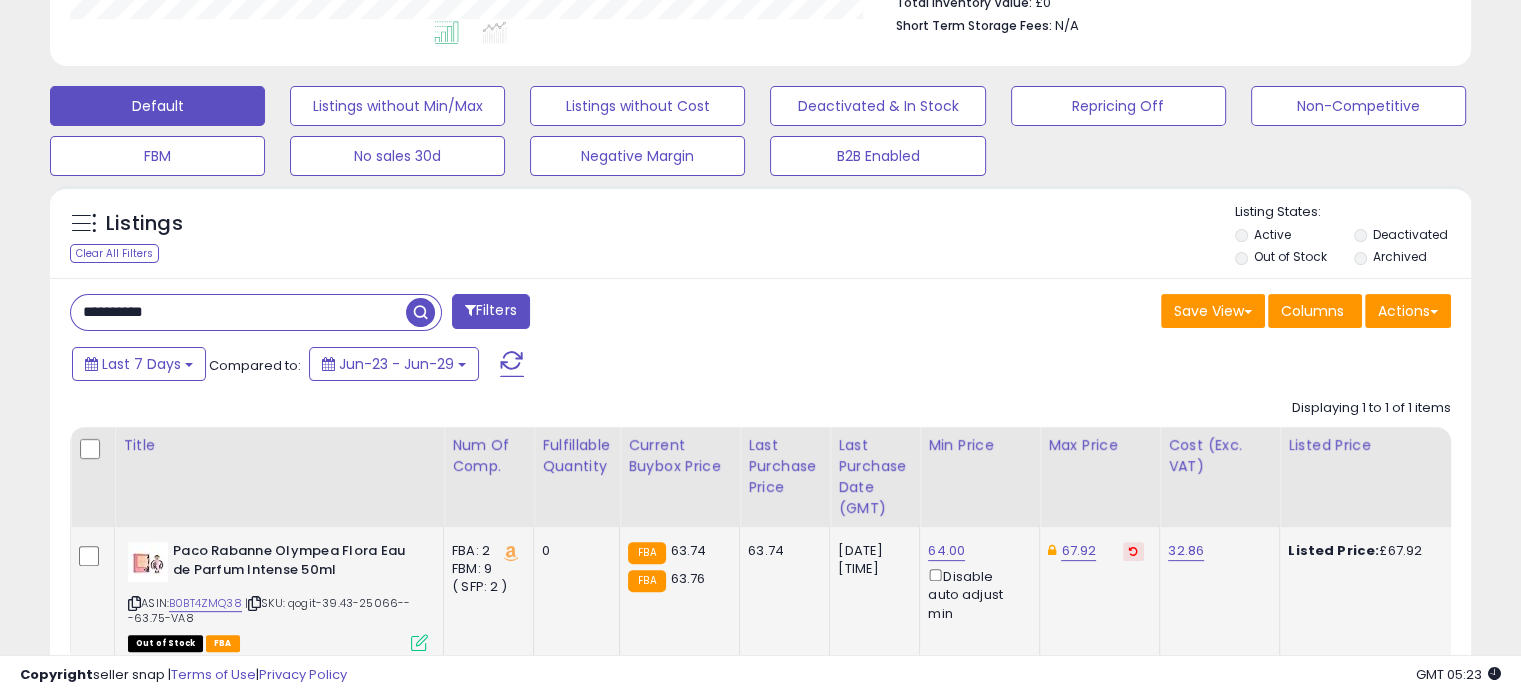 click at bounding box center (1133, 551) 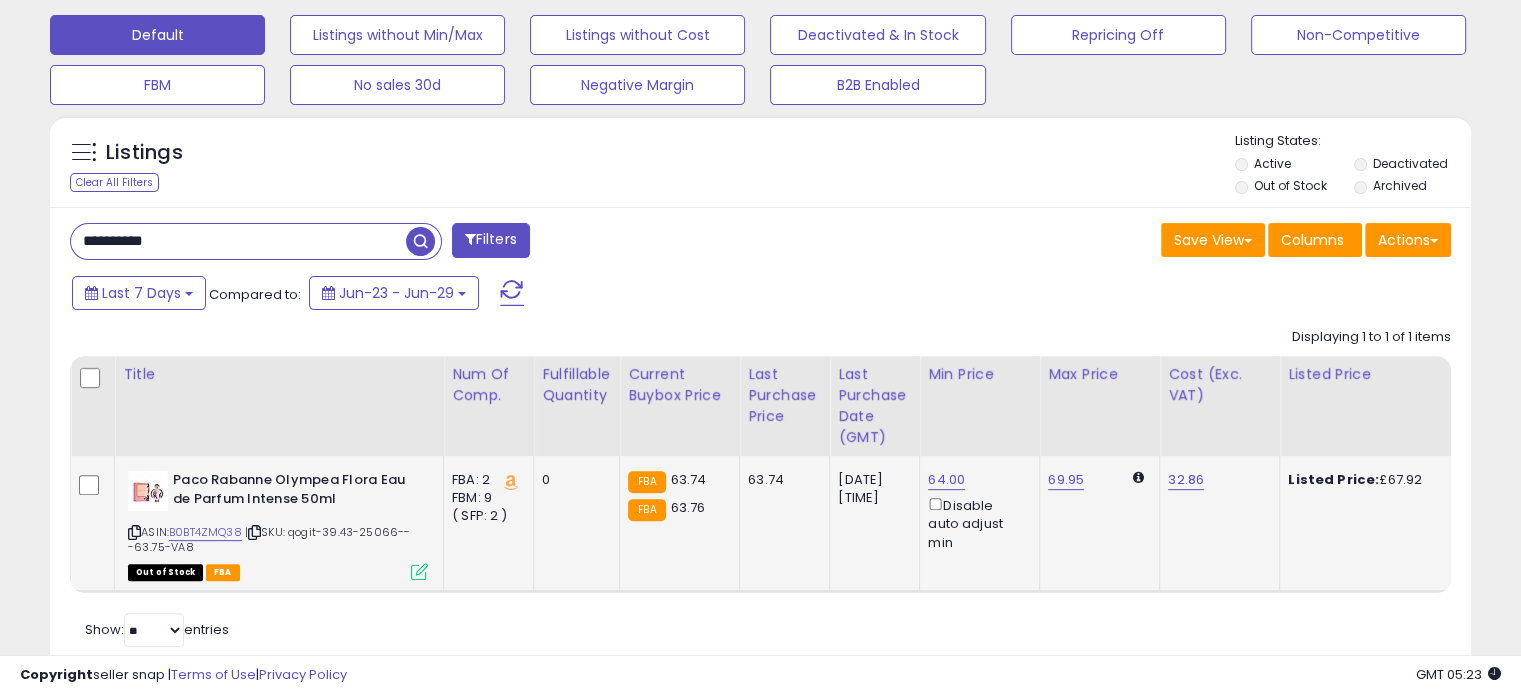 scroll, scrollTop: 680, scrollLeft: 0, axis: vertical 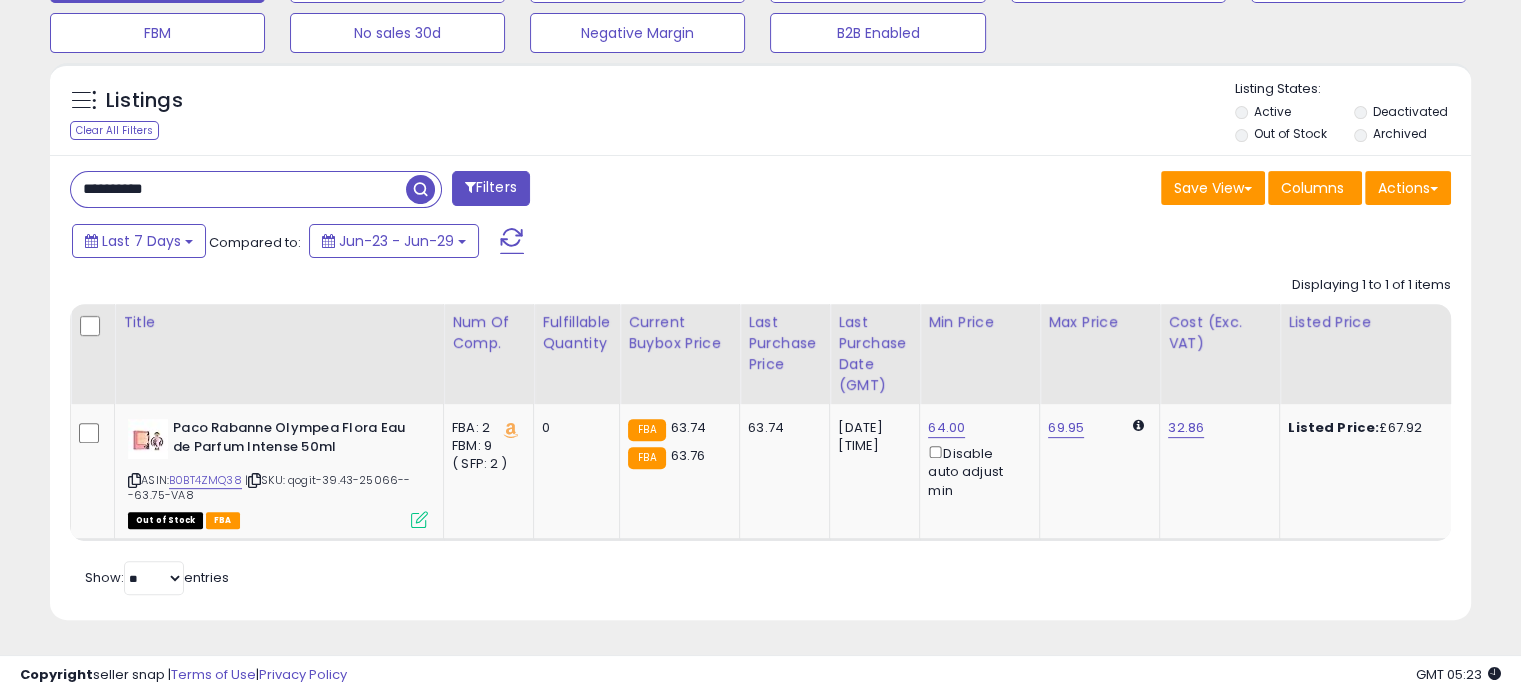 click on "**********" at bounding box center [238, 189] 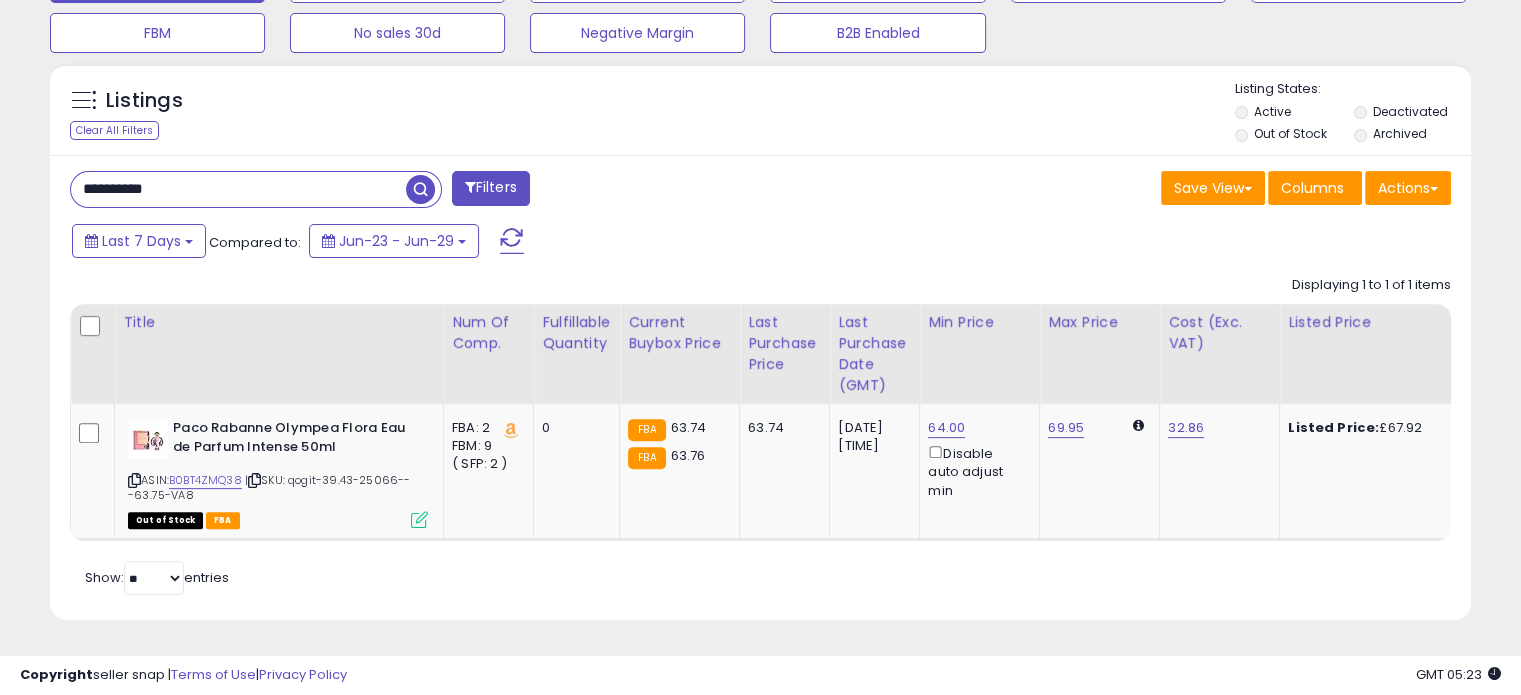 click on "**********" at bounding box center (408, 191) 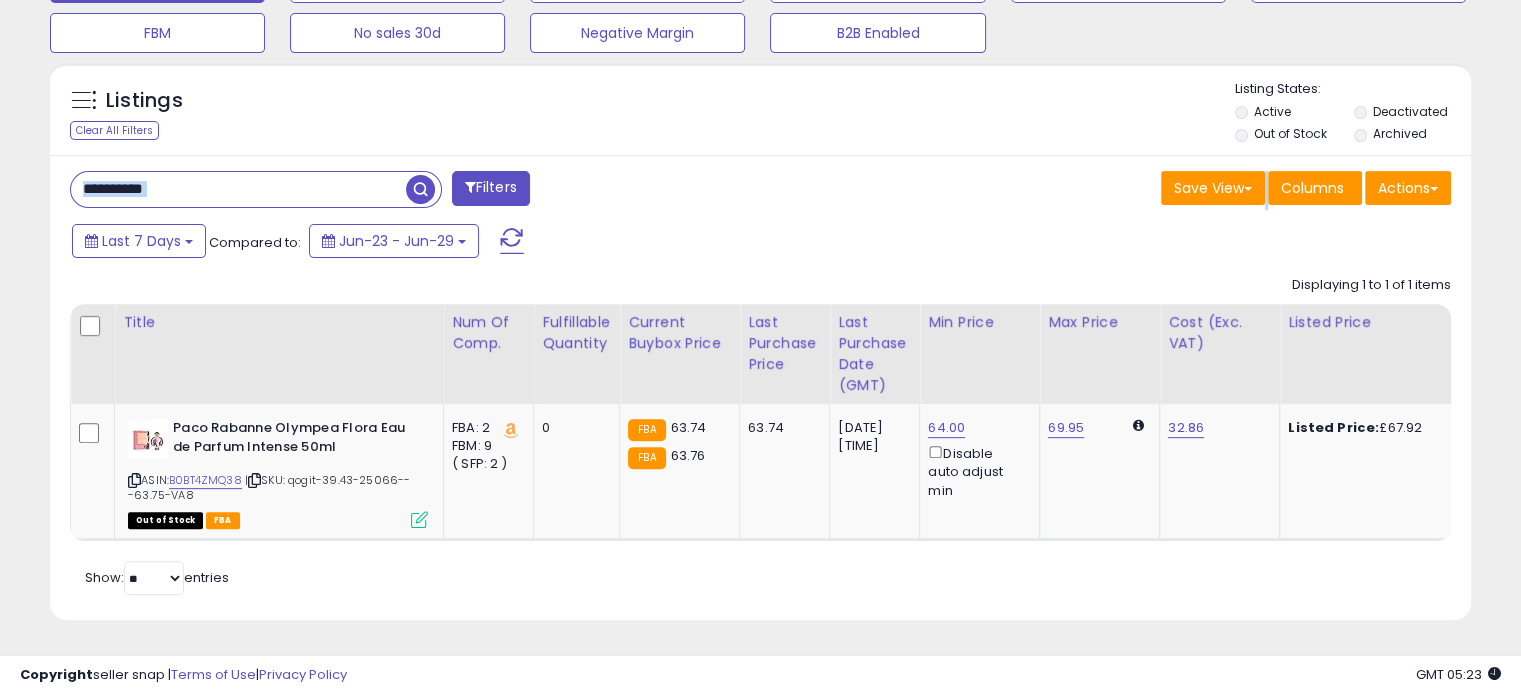 click on "**********" at bounding box center (408, 191) 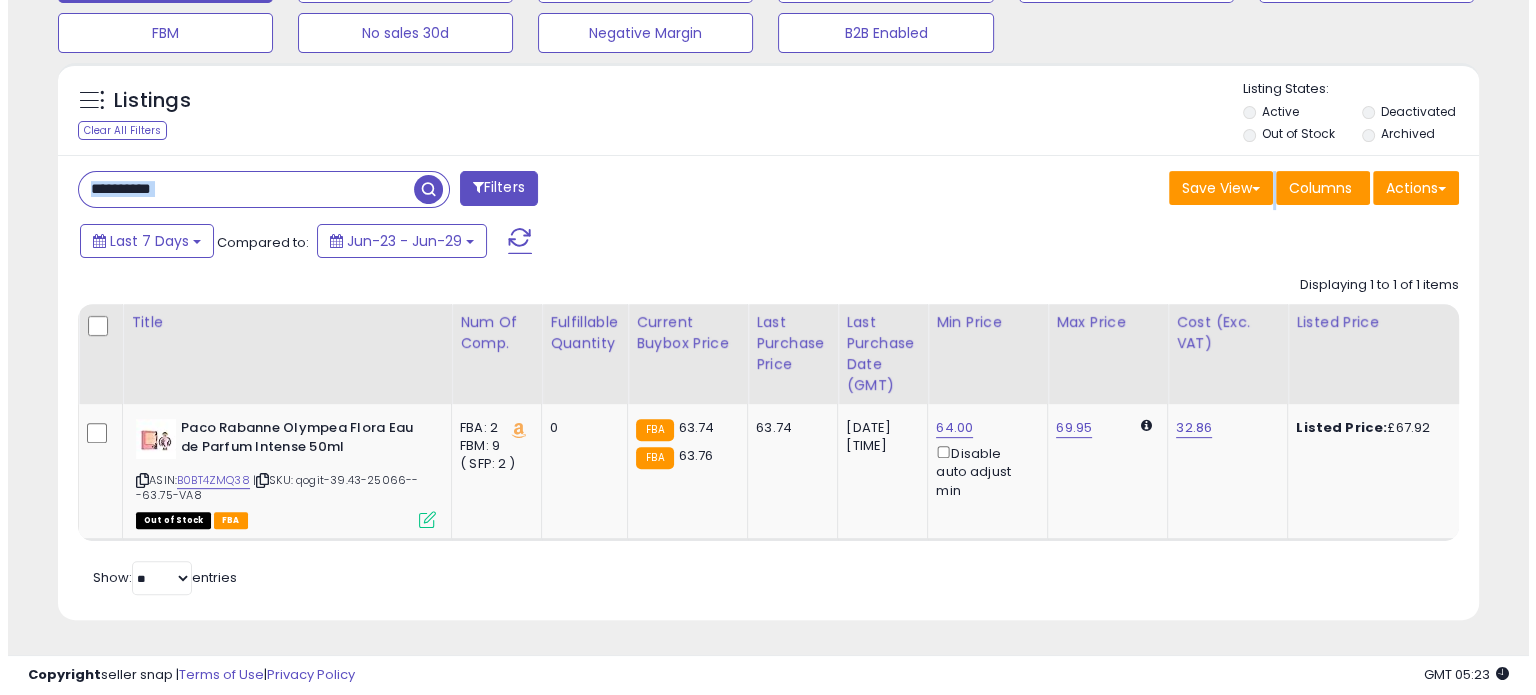 scroll, scrollTop: 544, scrollLeft: 0, axis: vertical 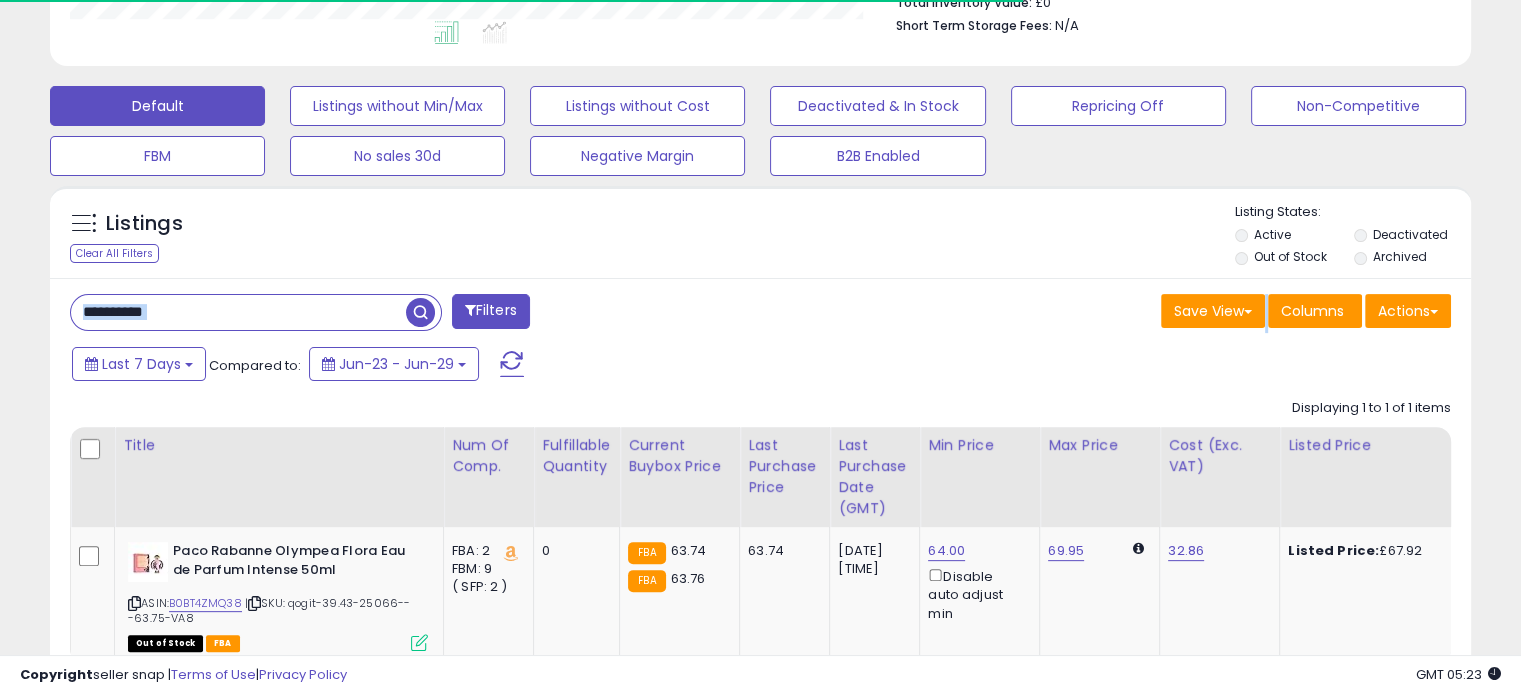 click on "**********" at bounding box center (238, 312) 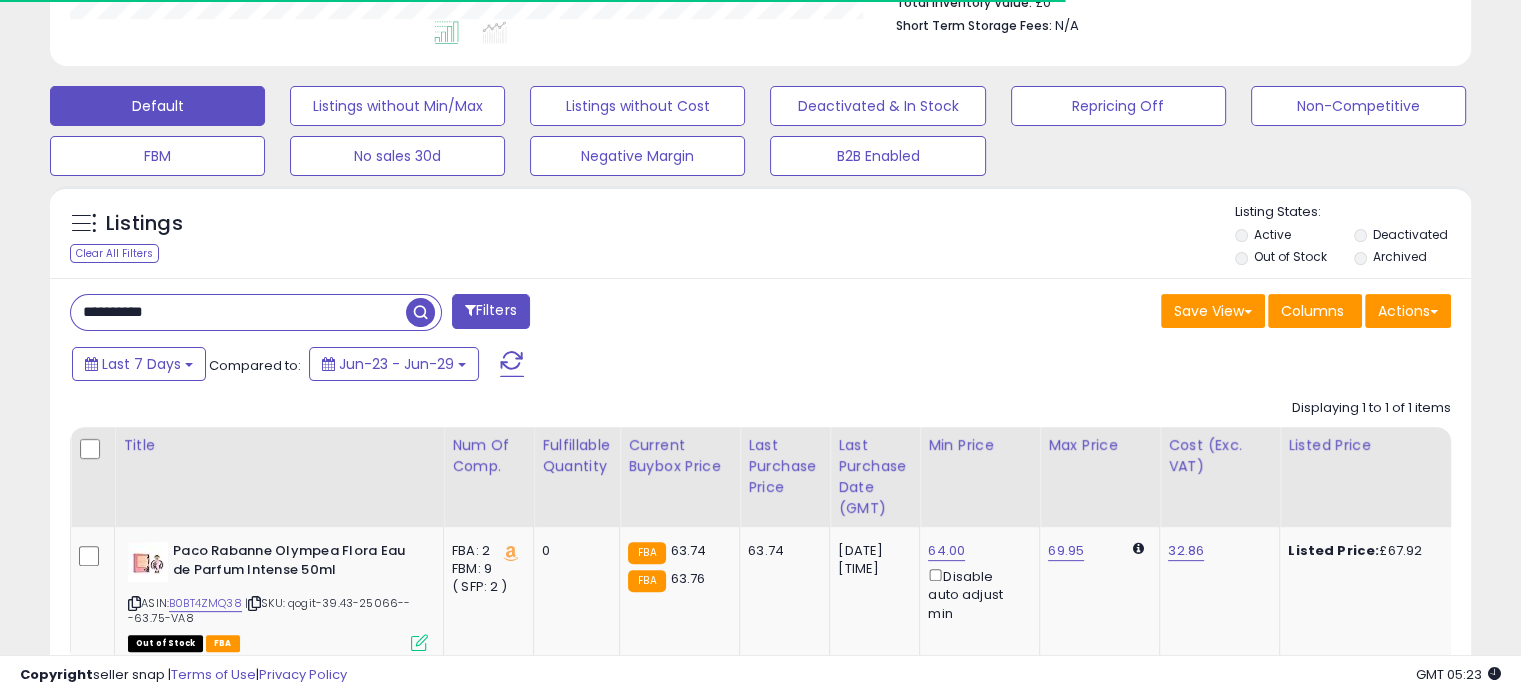 click on "**********" at bounding box center (238, 312) 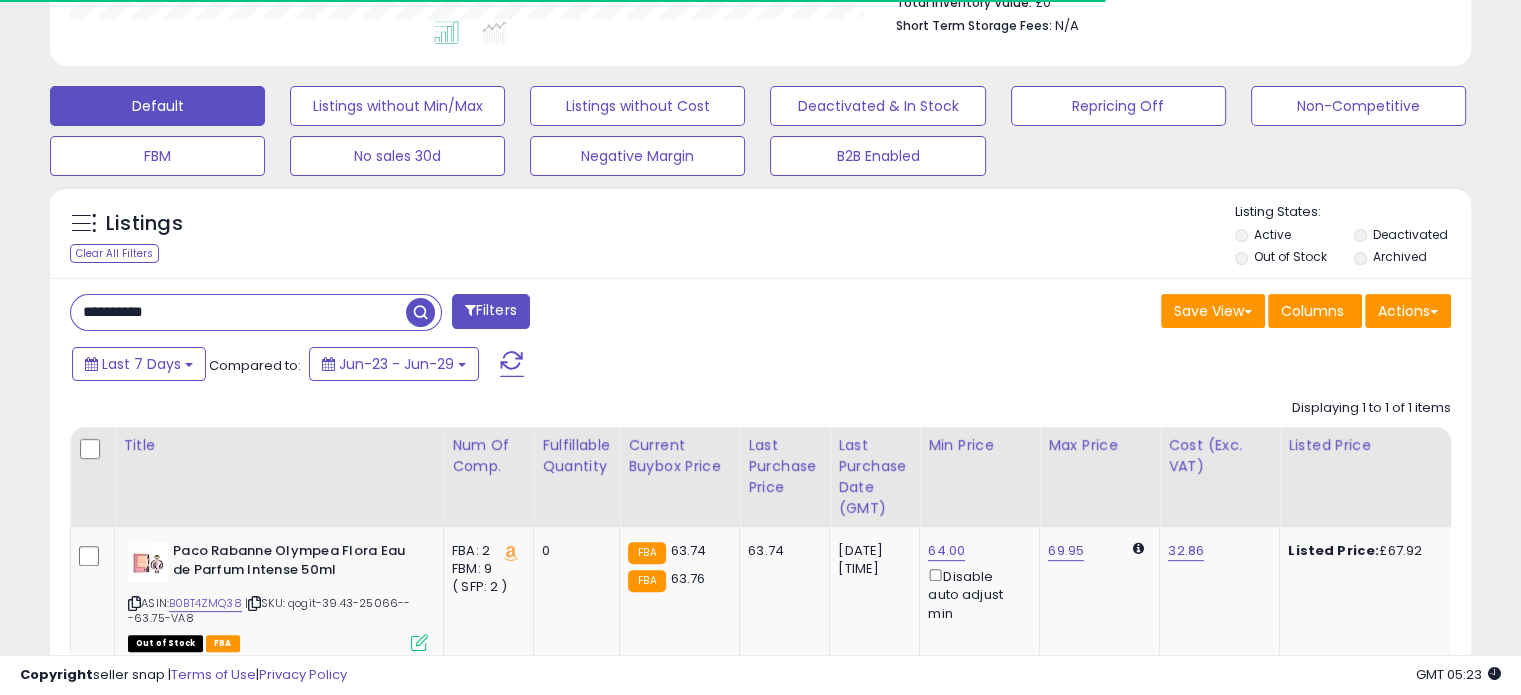 paste 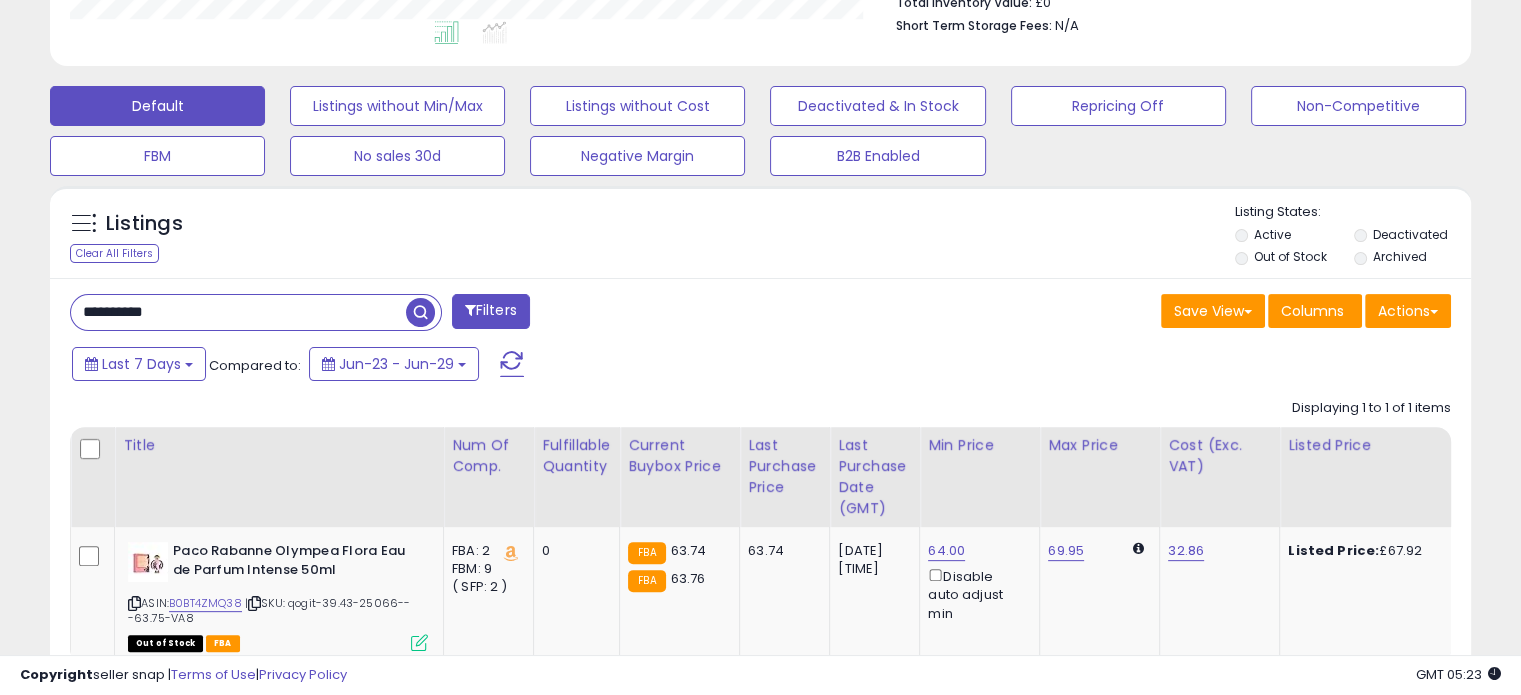 type on "**********" 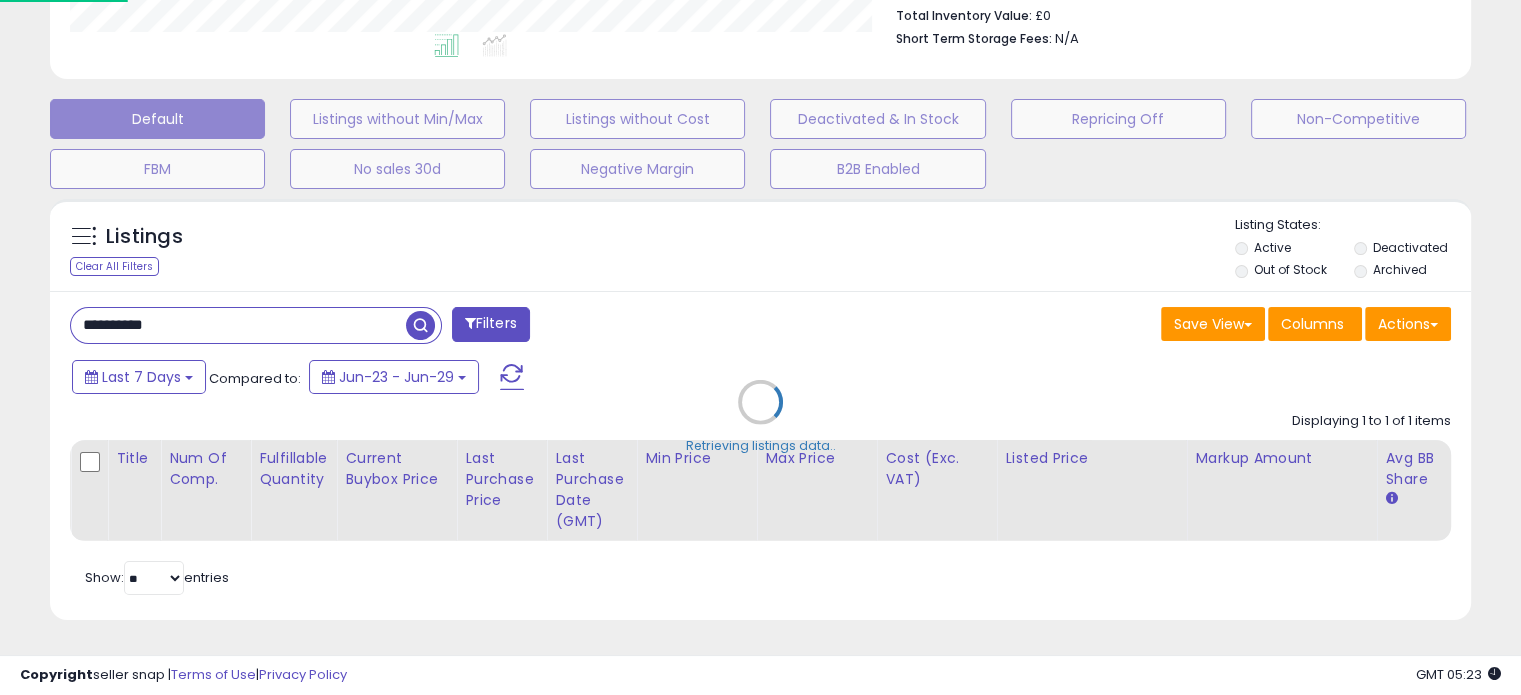 scroll, scrollTop: 999589, scrollLeft: 999168, axis: both 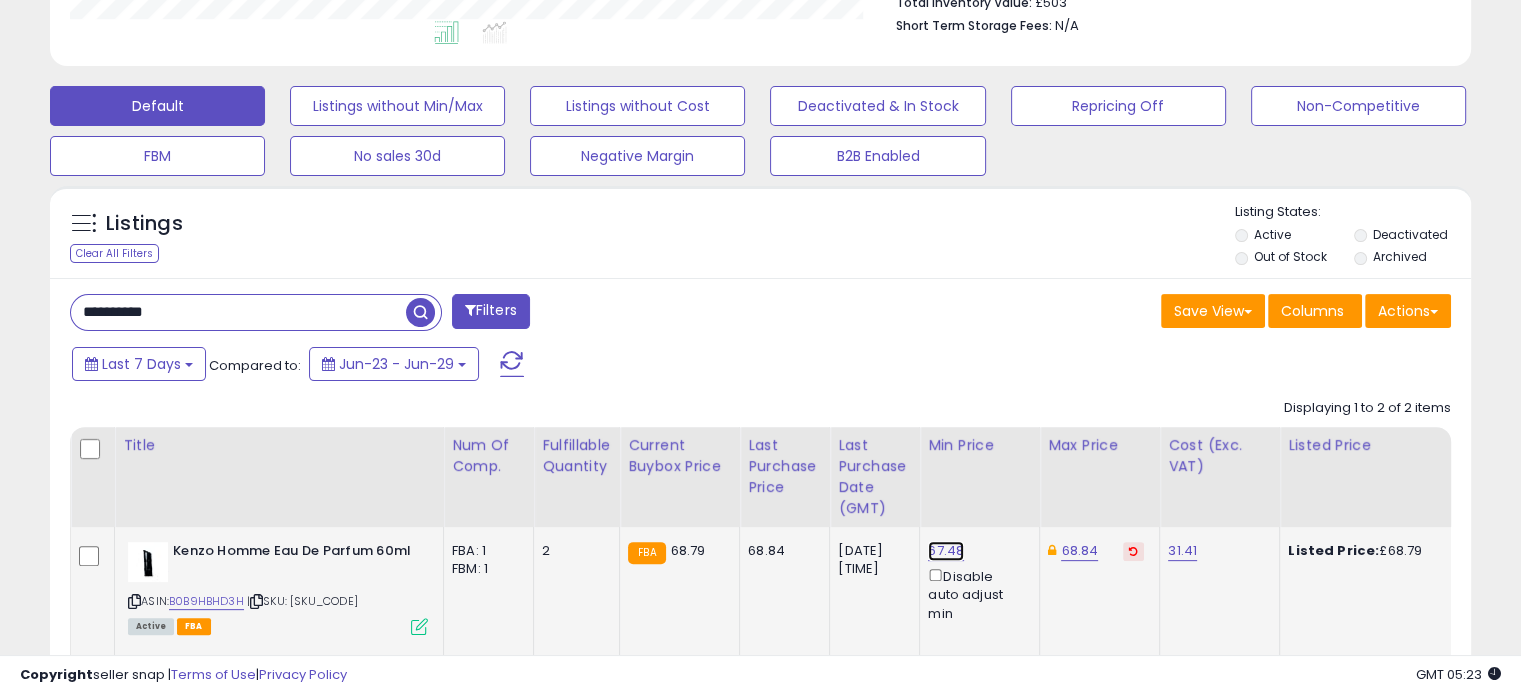 click on "67.48" at bounding box center (946, 551) 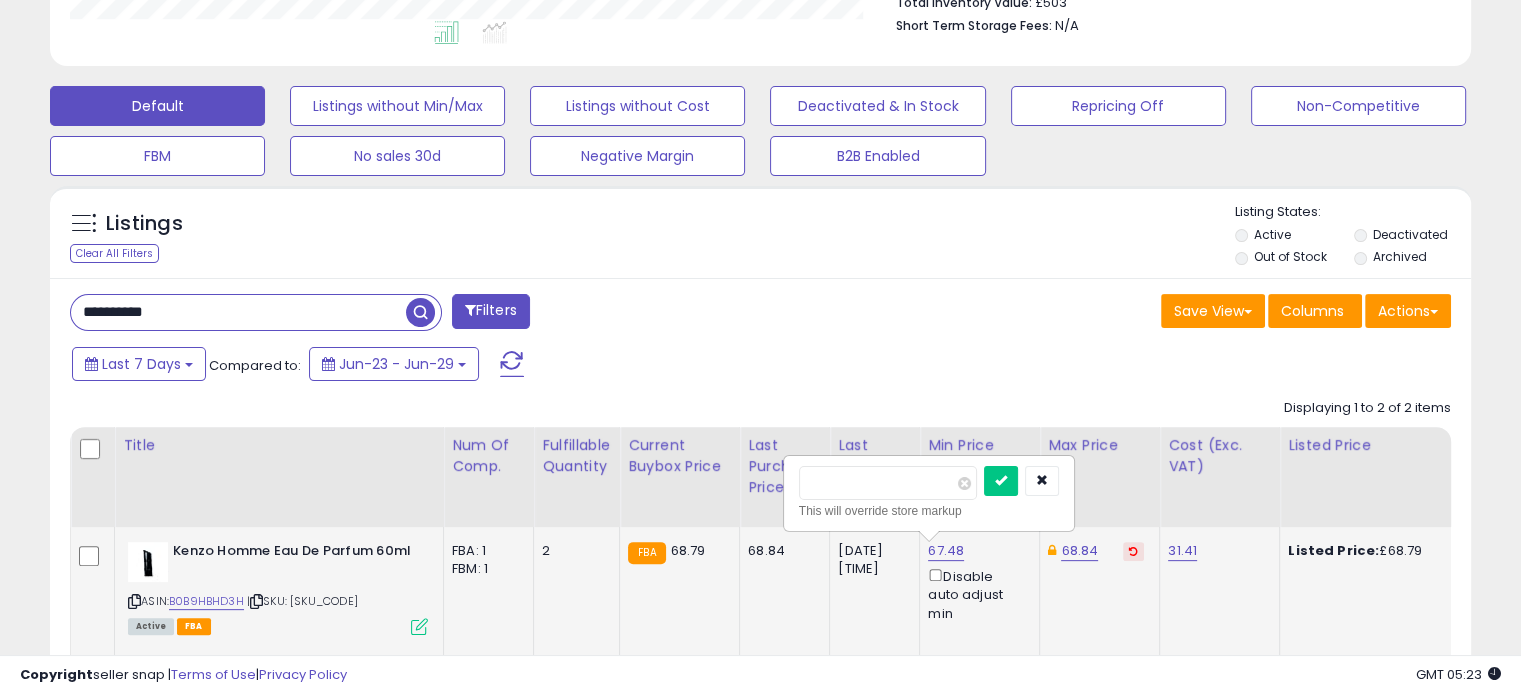 drag, startPoint x: 840, startPoint y: 487, endPoint x: 809, endPoint y: 487, distance: 31 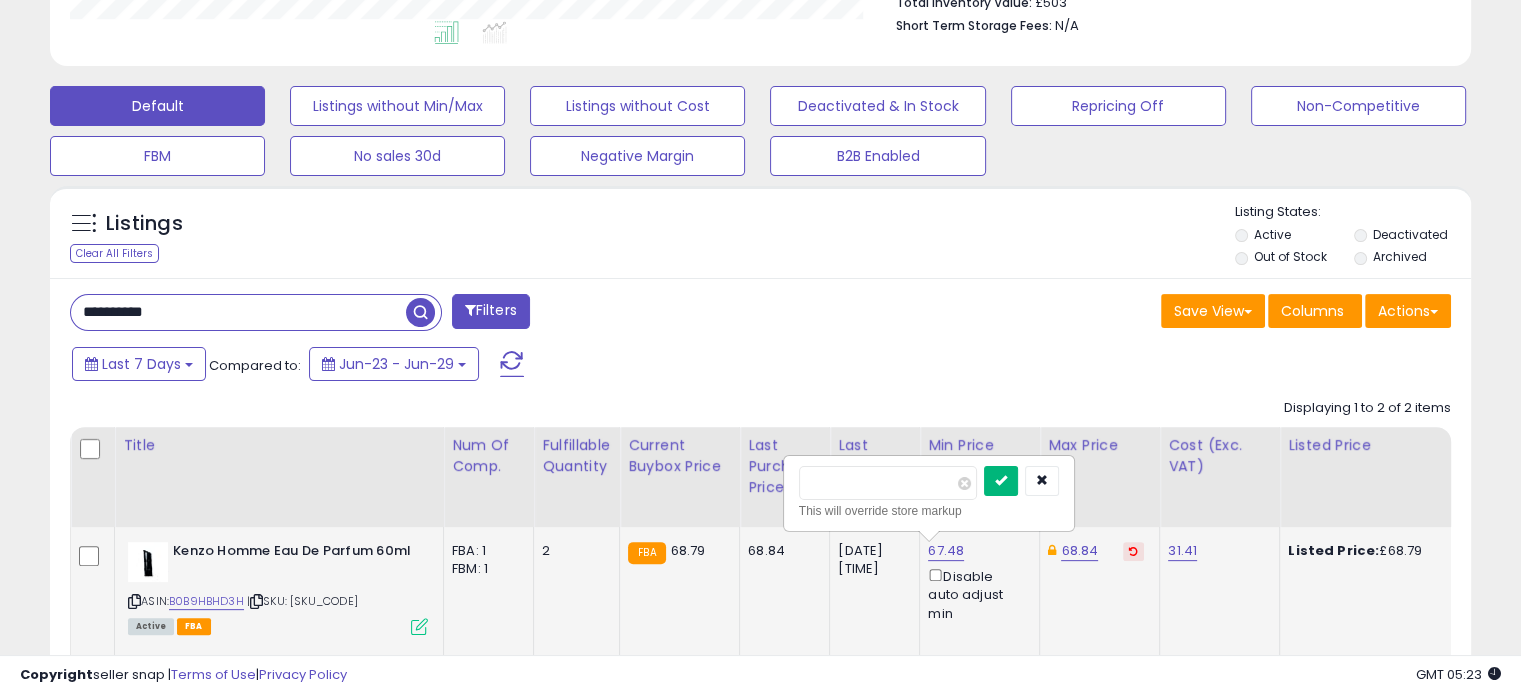 drag, startPoint x: 1027, startPoint y: 480, endPoint x: 896, endPoint y: 484, distance: 131.06105 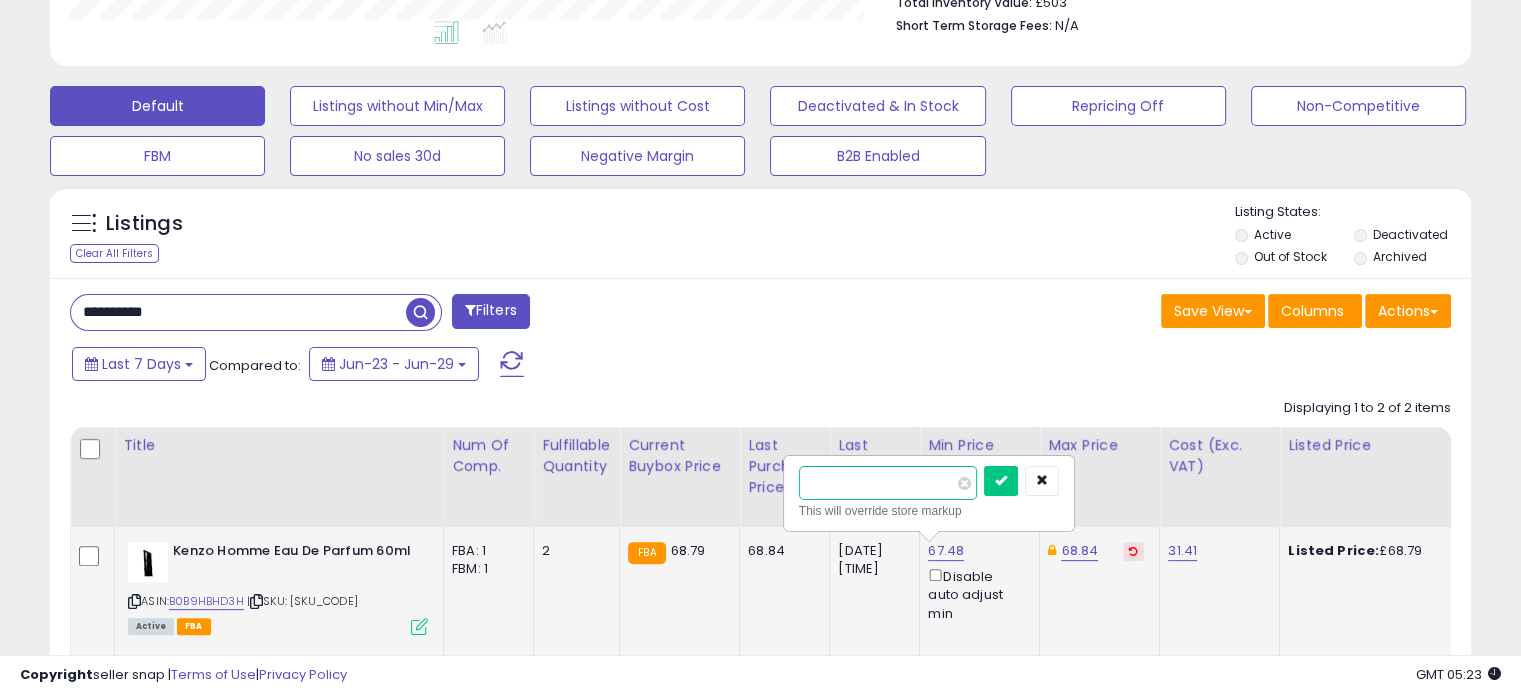 click on "**" at bounding box center (888, 483) 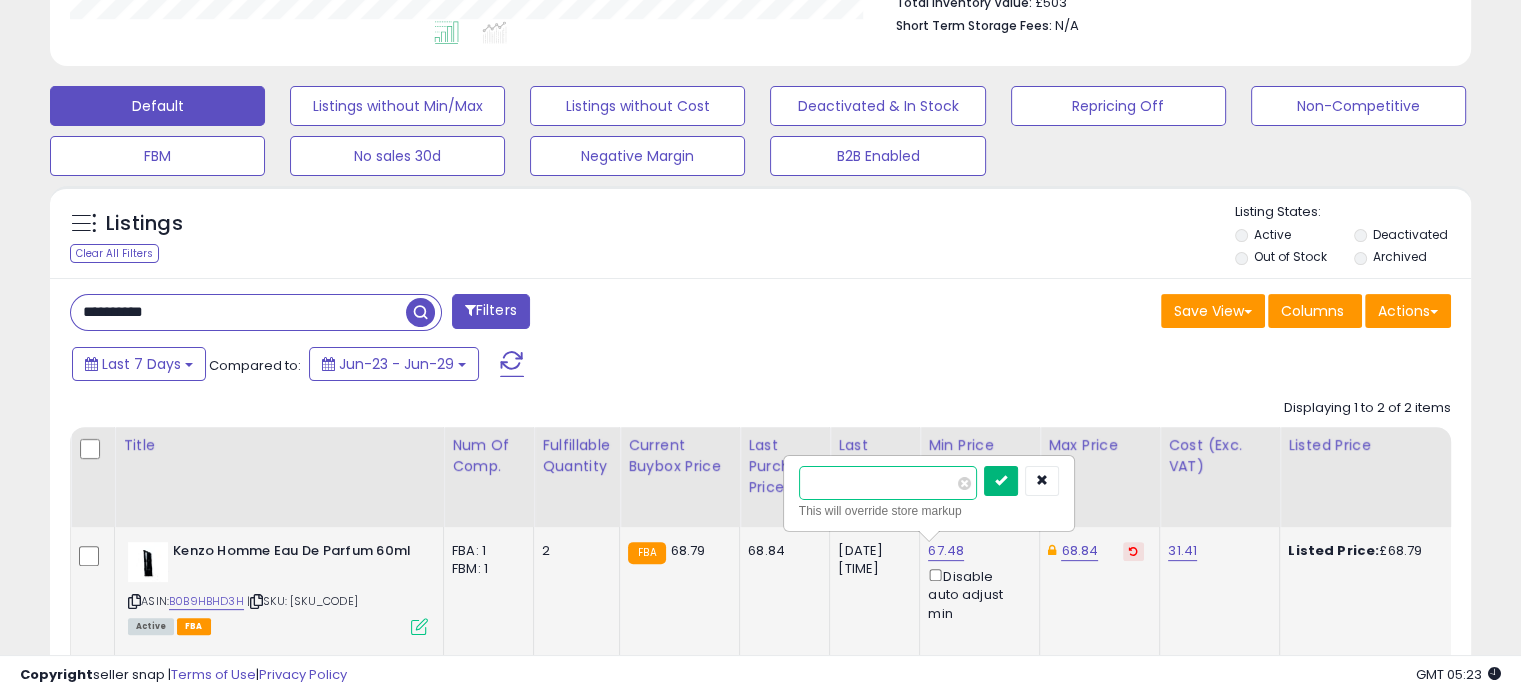 type on "*****" 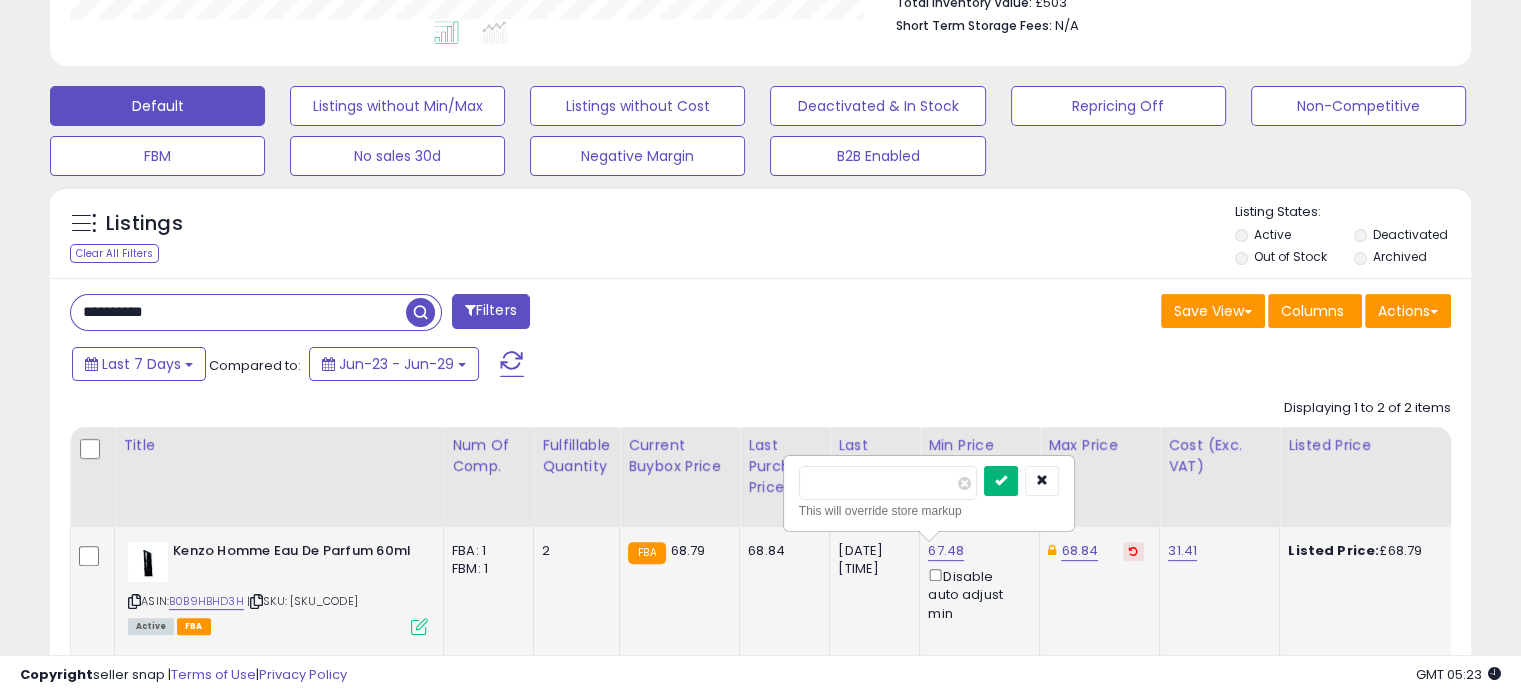click at bounding box center (1001, 480) 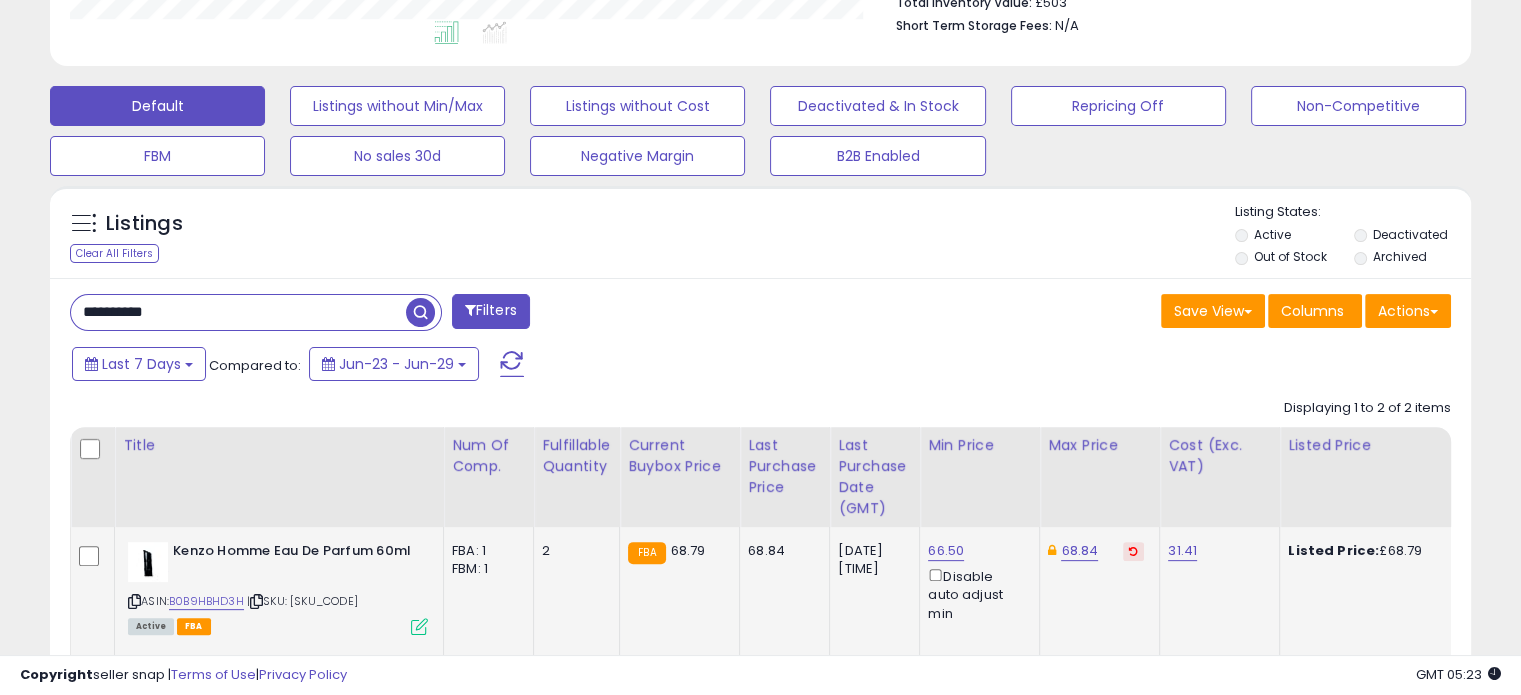 click at bounding box center [1133, 551] 